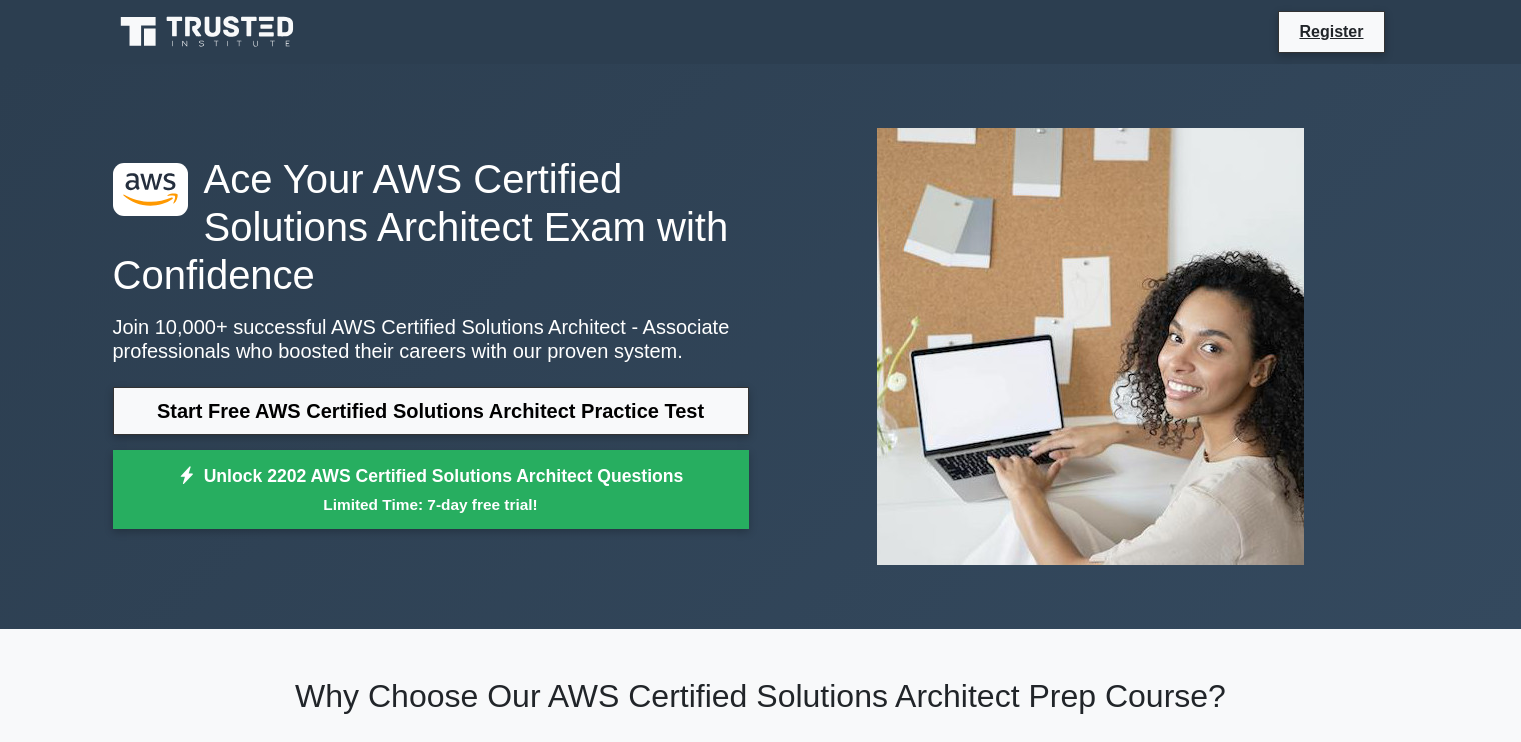 scroll, scrollTop: 0, scrollLeft: 0, axis: both 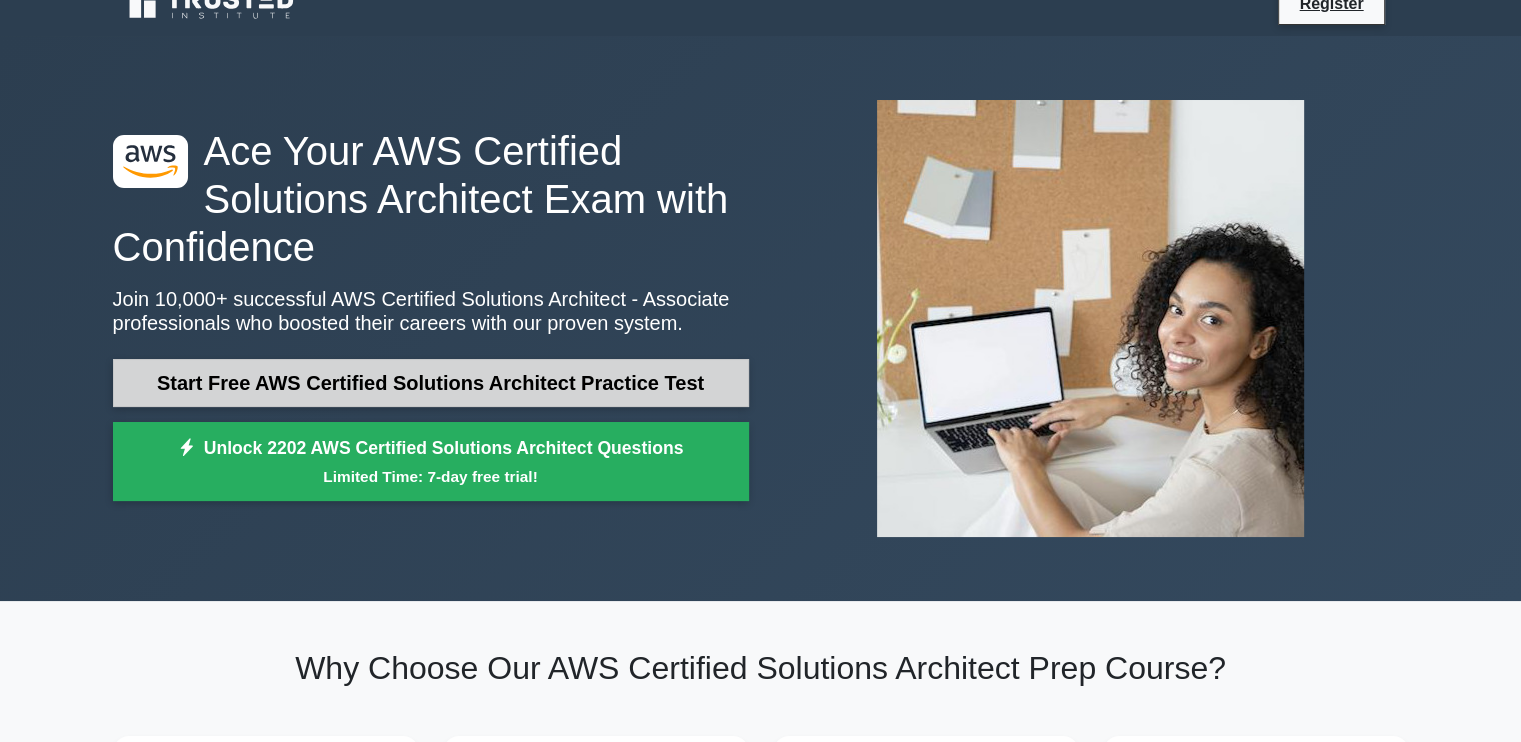 click on "Start Free AWS Certified Solutions Architect Practice Test" at bounding box center [431, 383] 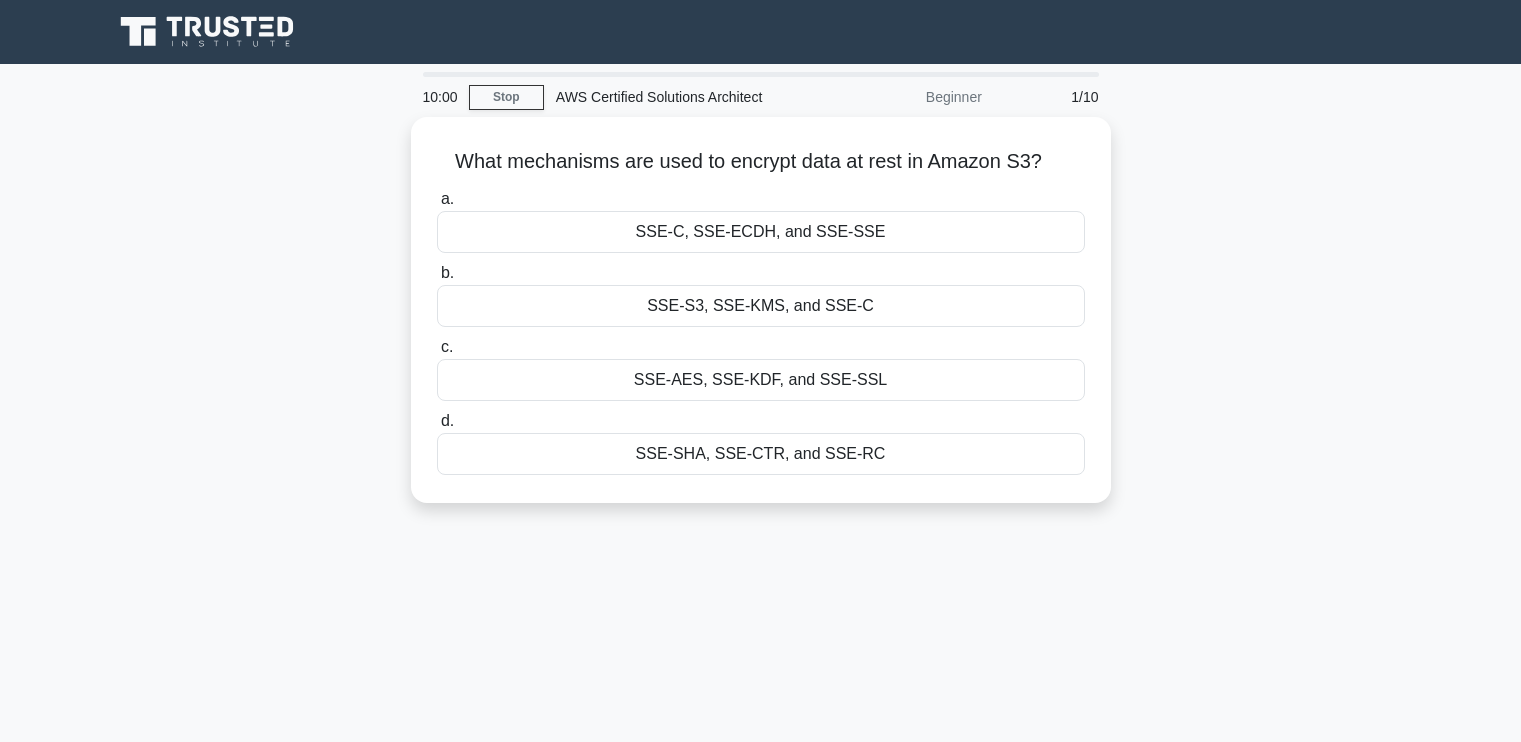 scroll, scrollTop: 0, scrollLeft: 0, axis: both 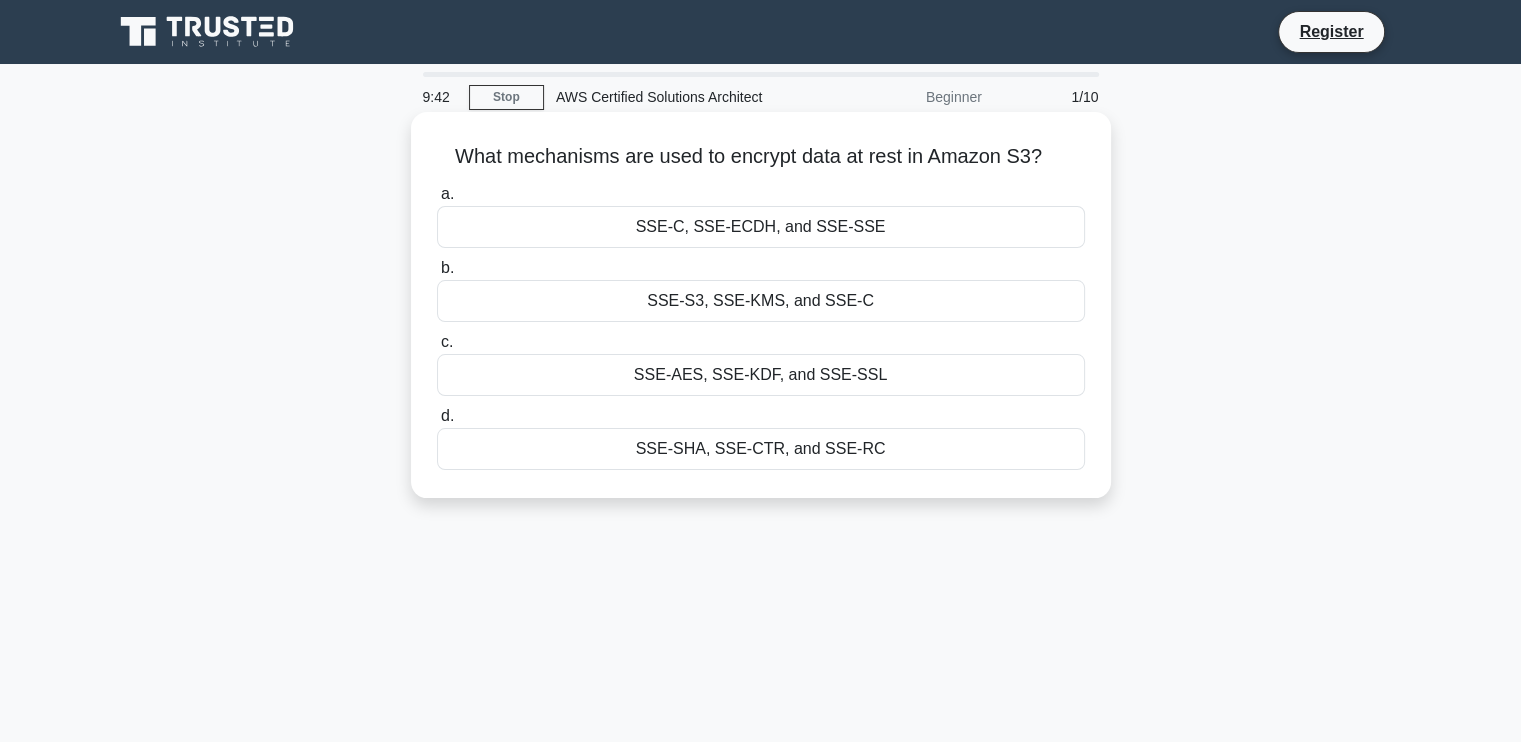 click on "SSE-C, SSE-ECDH, and SSE-SSE" at bounding box center [761, 227] 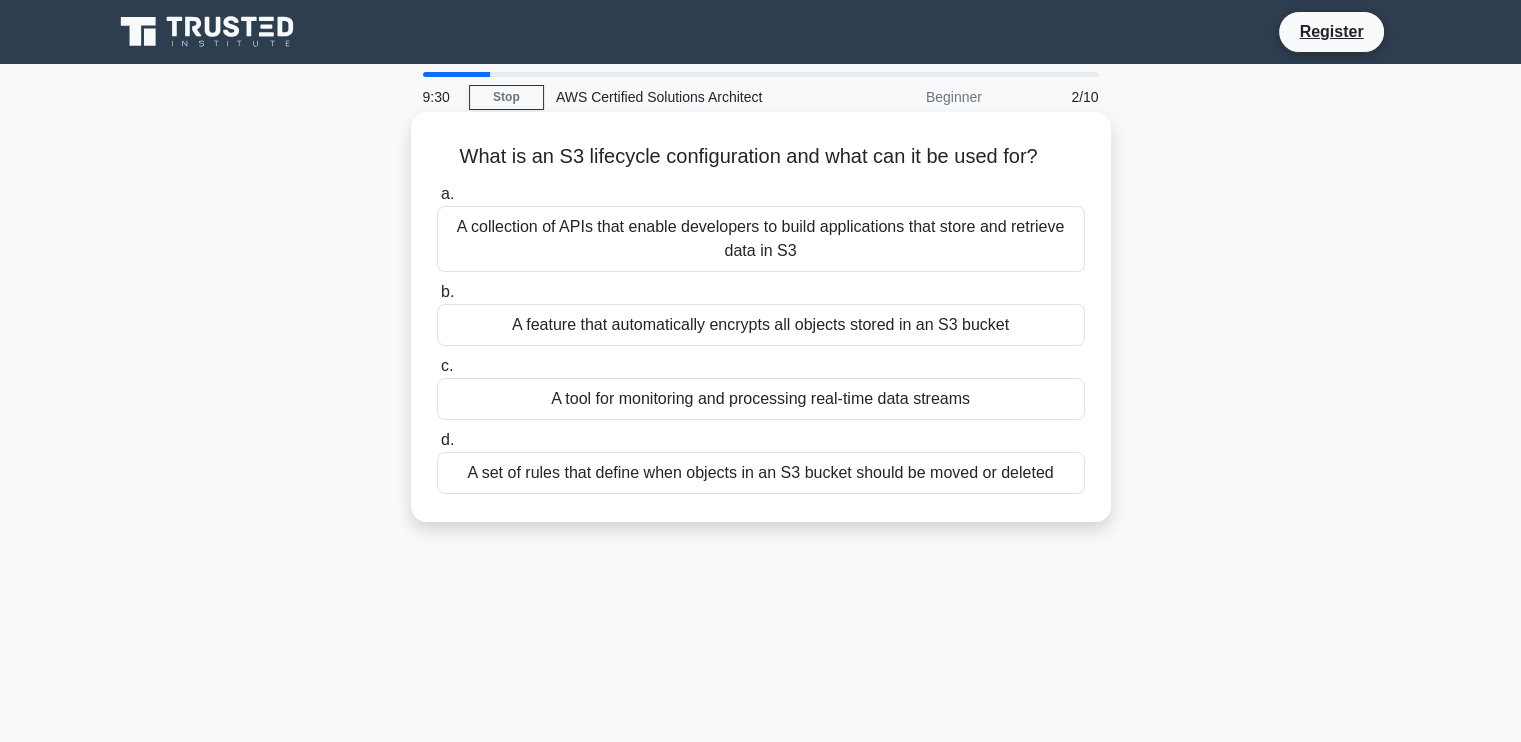 click on "A set of rules that define when objects in an S3 bucket should be moved or deleted" at bounding box center (761, 473) 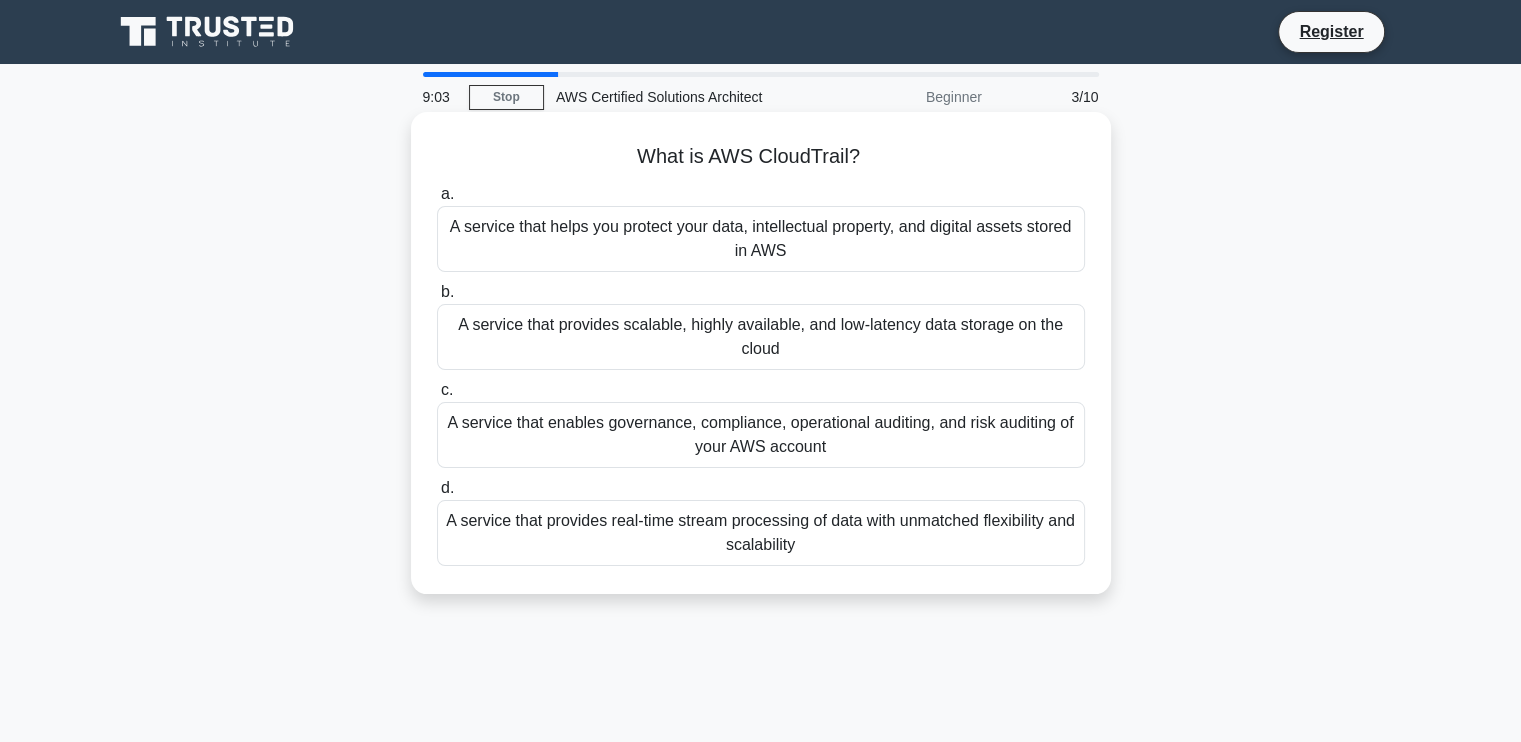 click on "A service that enables governance, compliance, operational auditing, and risk auditing of your AWS account" at bounding box center (761, 435) 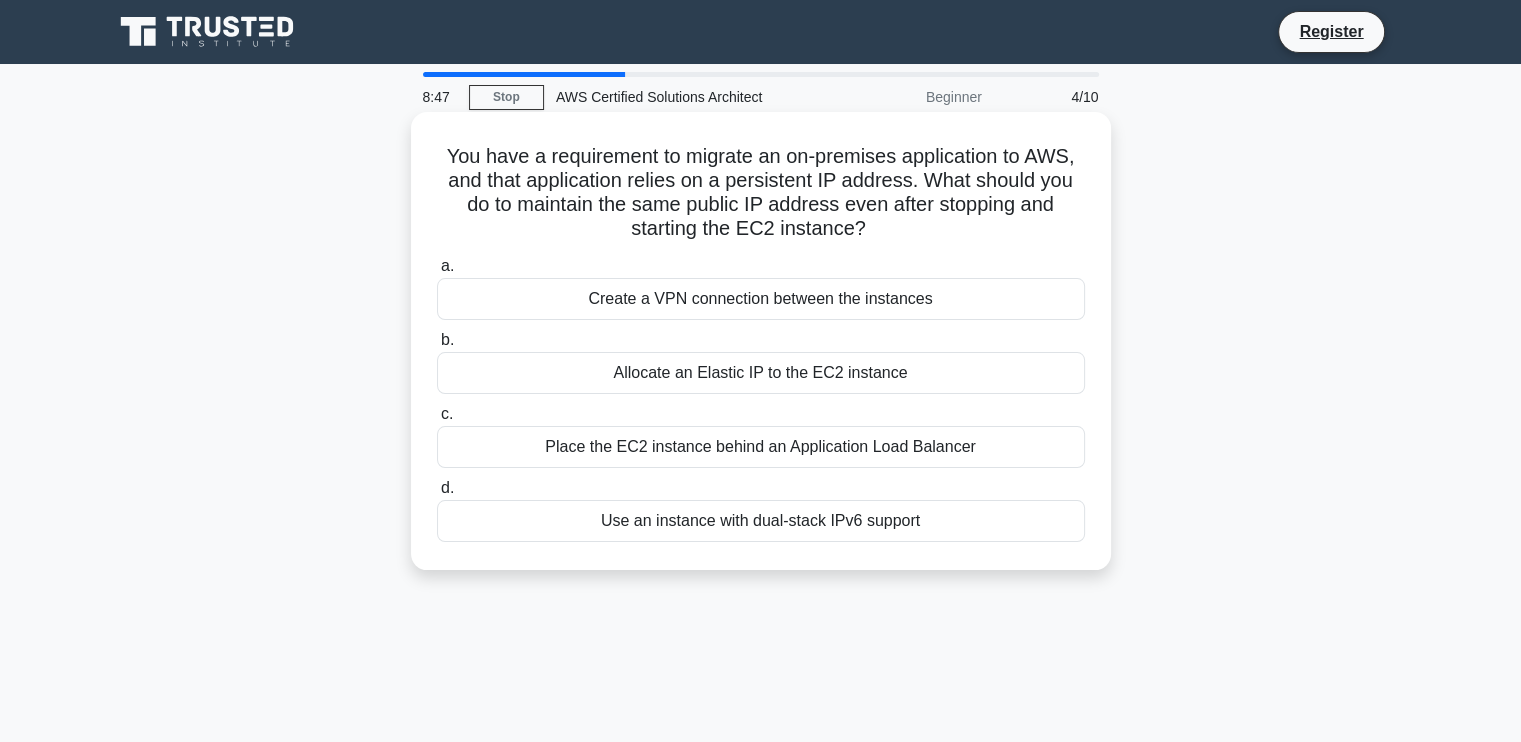 click on "Allocate an Elastic IP to the EC2 instance" at bounding box center [761, 373] 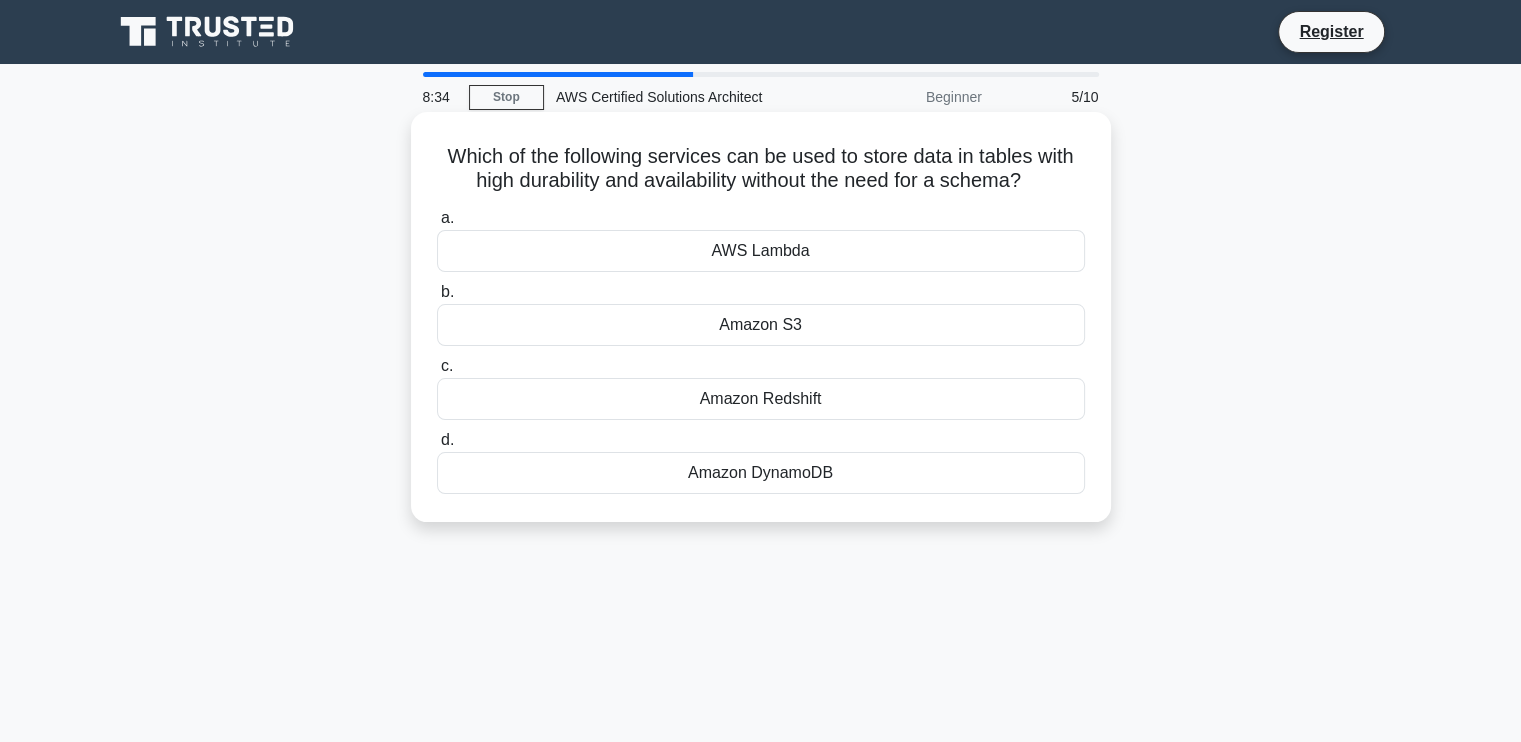 click on "Amazon DynamoDB" at bounding box center [761, 473] 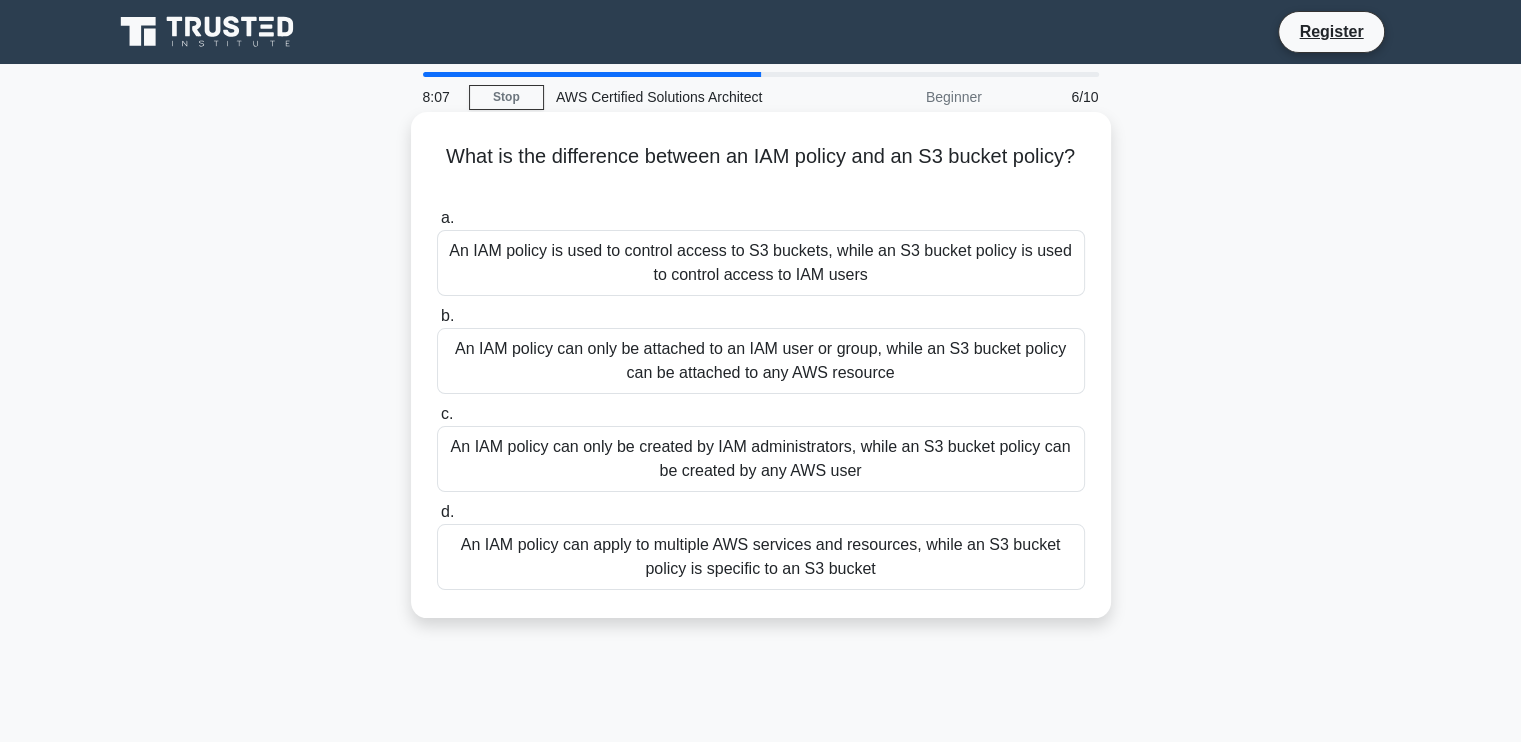 click on "An IAM policy can apply to multiple AWS services and resources, while an S3 bucket policy is specific to an S3 bucket" at bounding box center [761, 557] 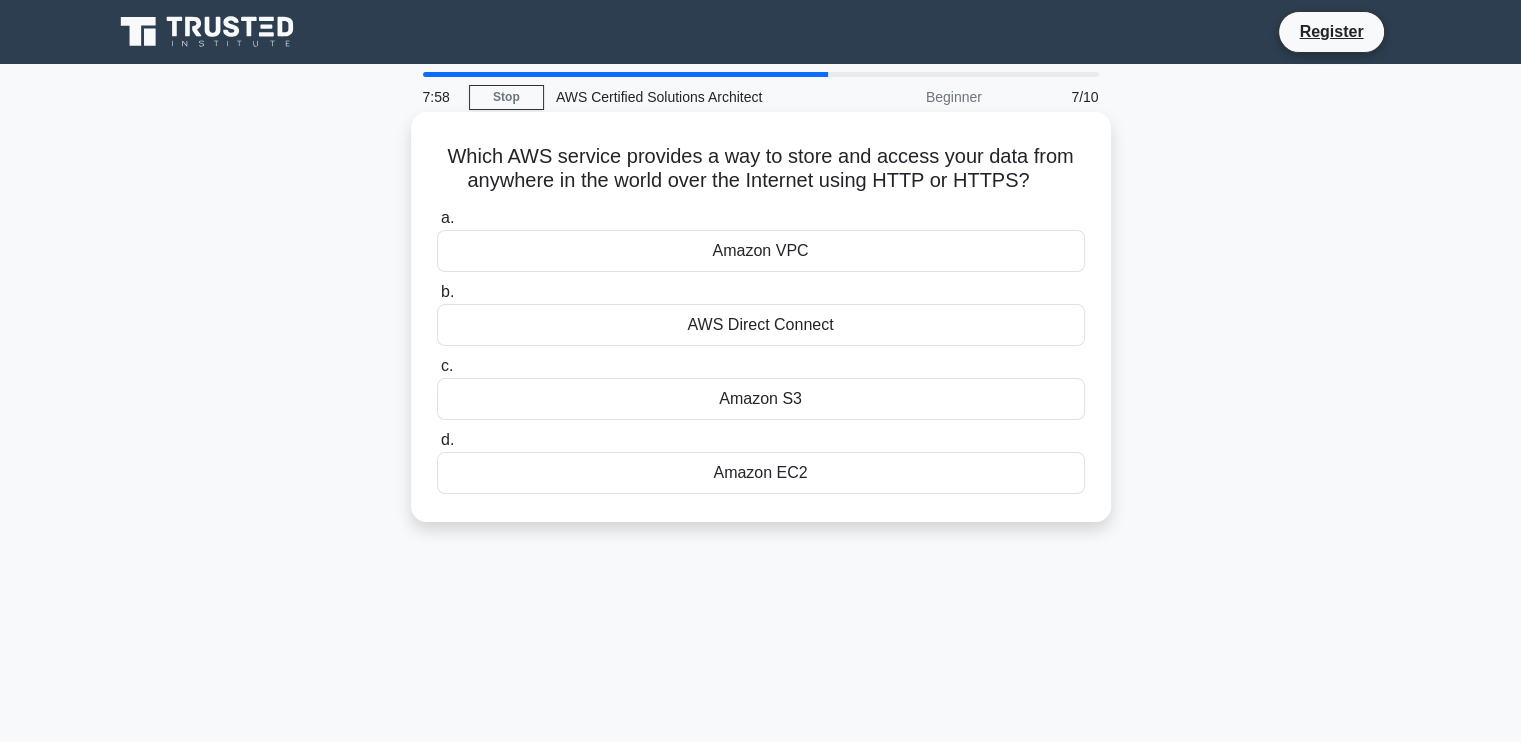 click on "Amazon S3" at bounding box center [761, 399] 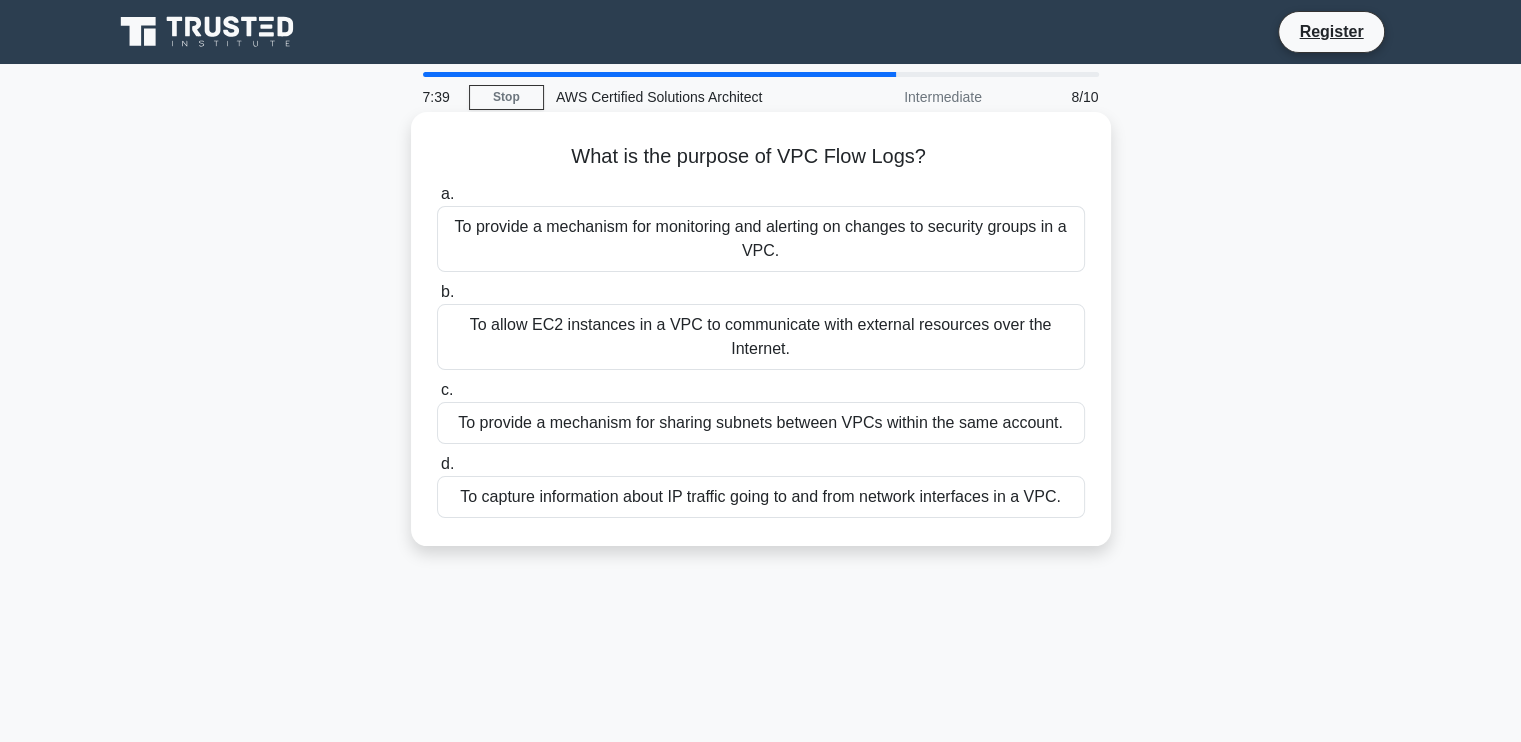 click on "To capture information about IP traffic going to and from network interfaces in a VPC." at bounding box center (761, 497) 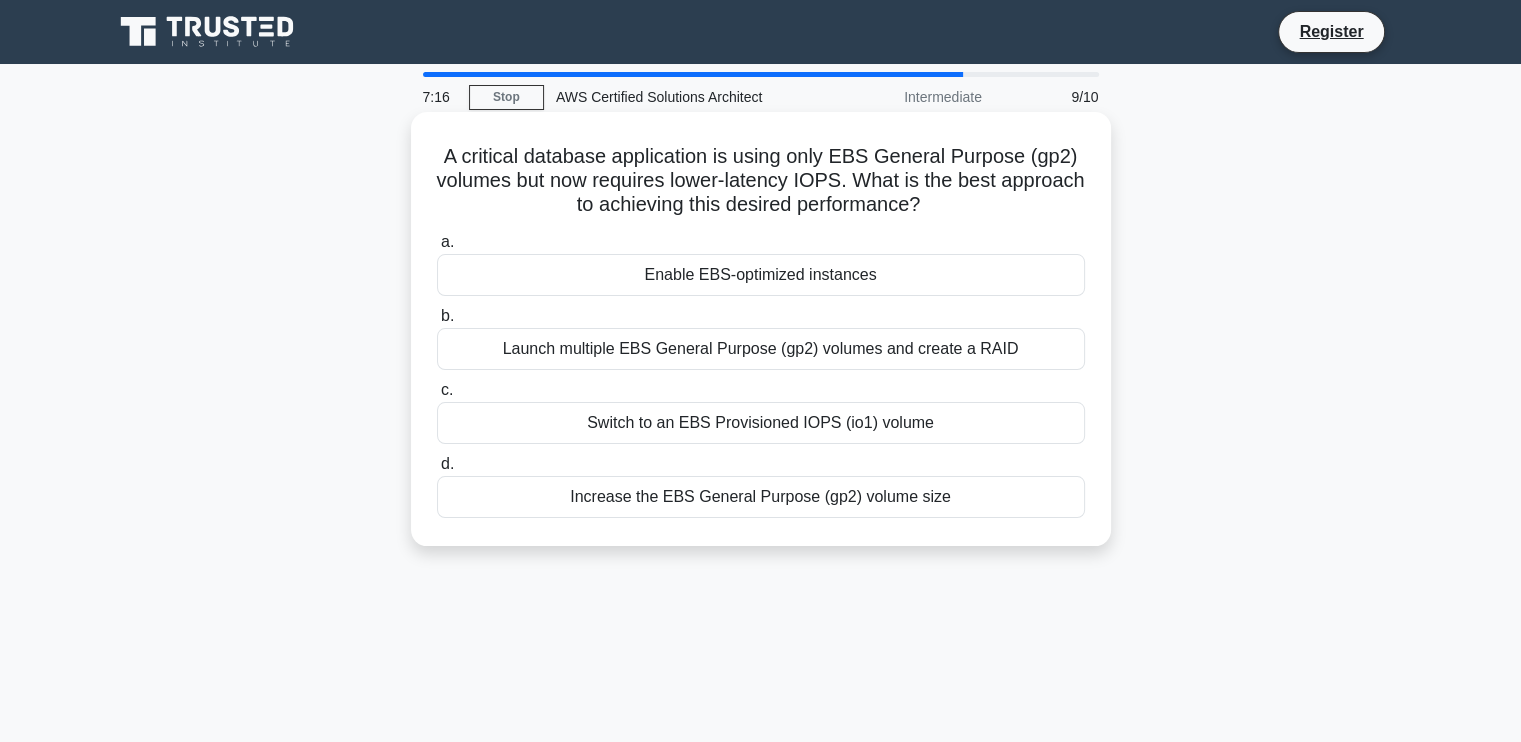 click on "Switch to an EBS Provisioned IOPS (io1) volume" at bounding box center (761, 423) 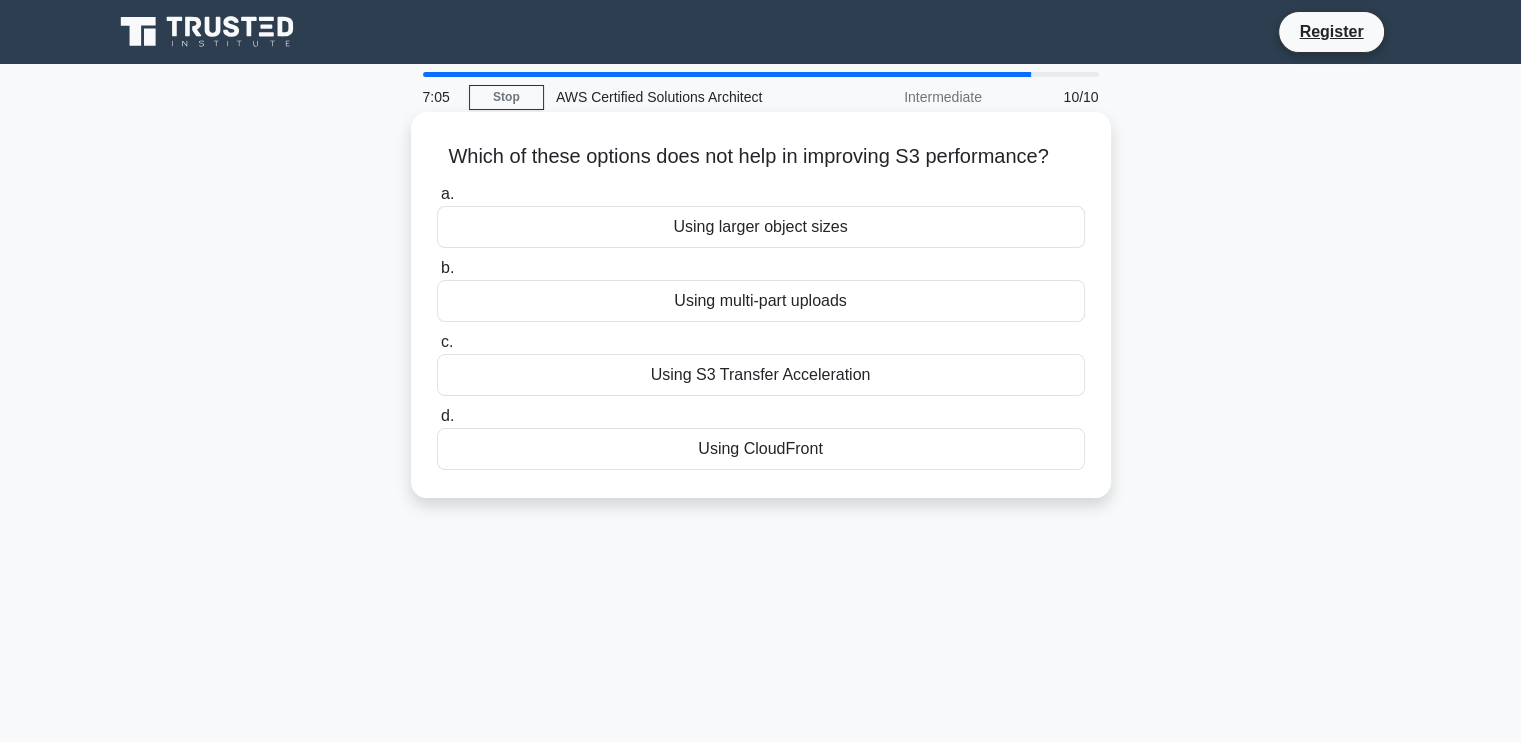 click on "Using larger object sizes" at bounding box center [761, 227] 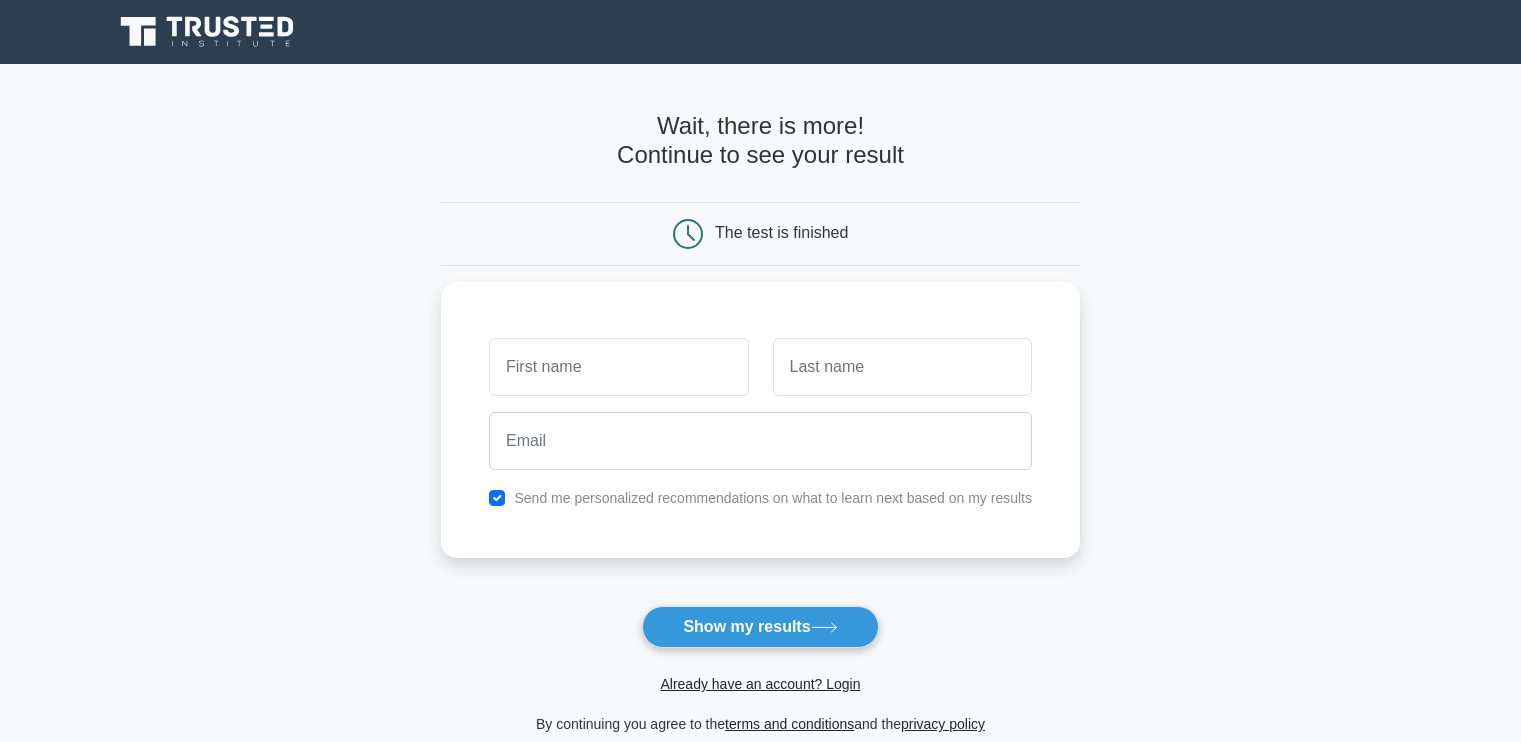 scroll, scrollTop: 0, scrollLeft: 0, axis: both 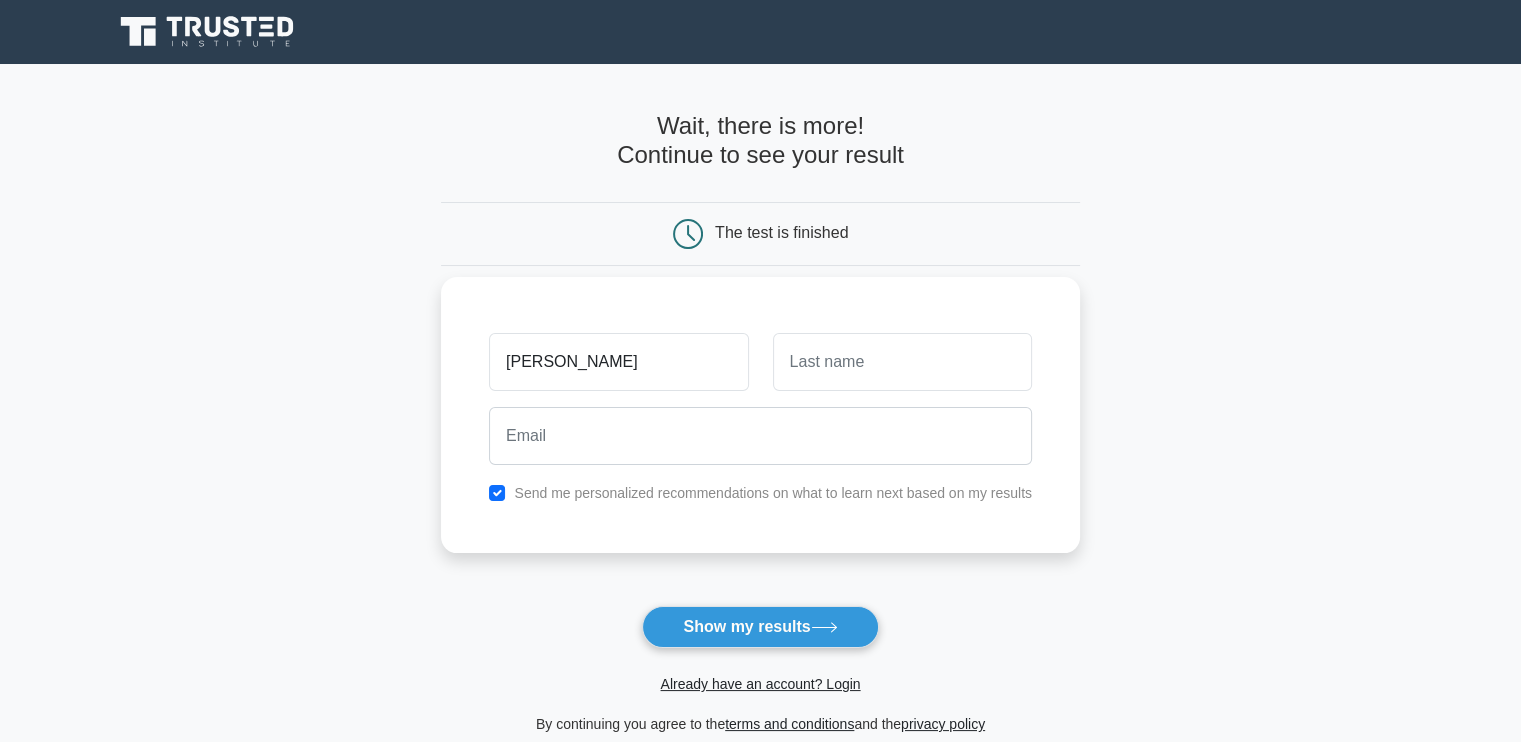 type on "[PERSON_NAME]" 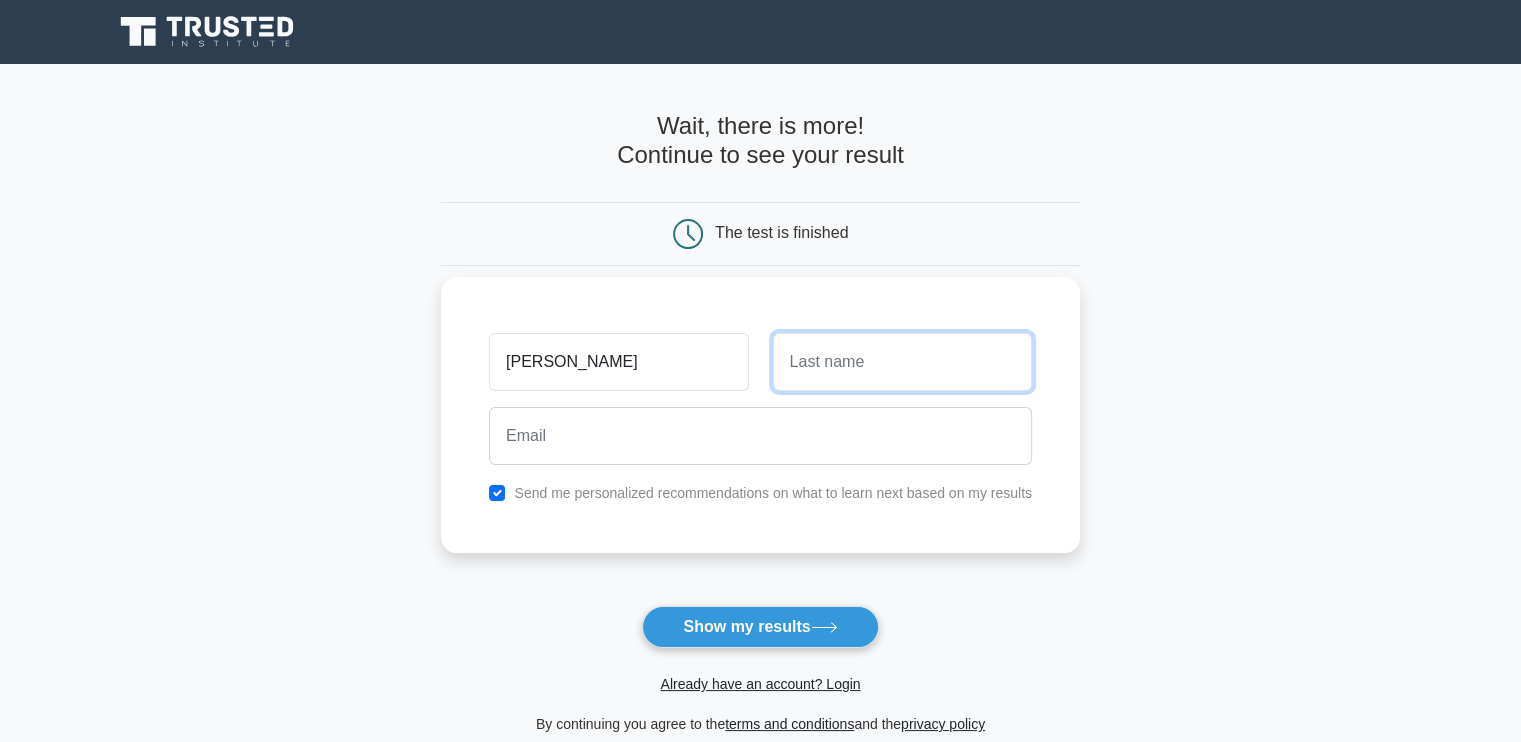 click at bounding box center (902, 362) 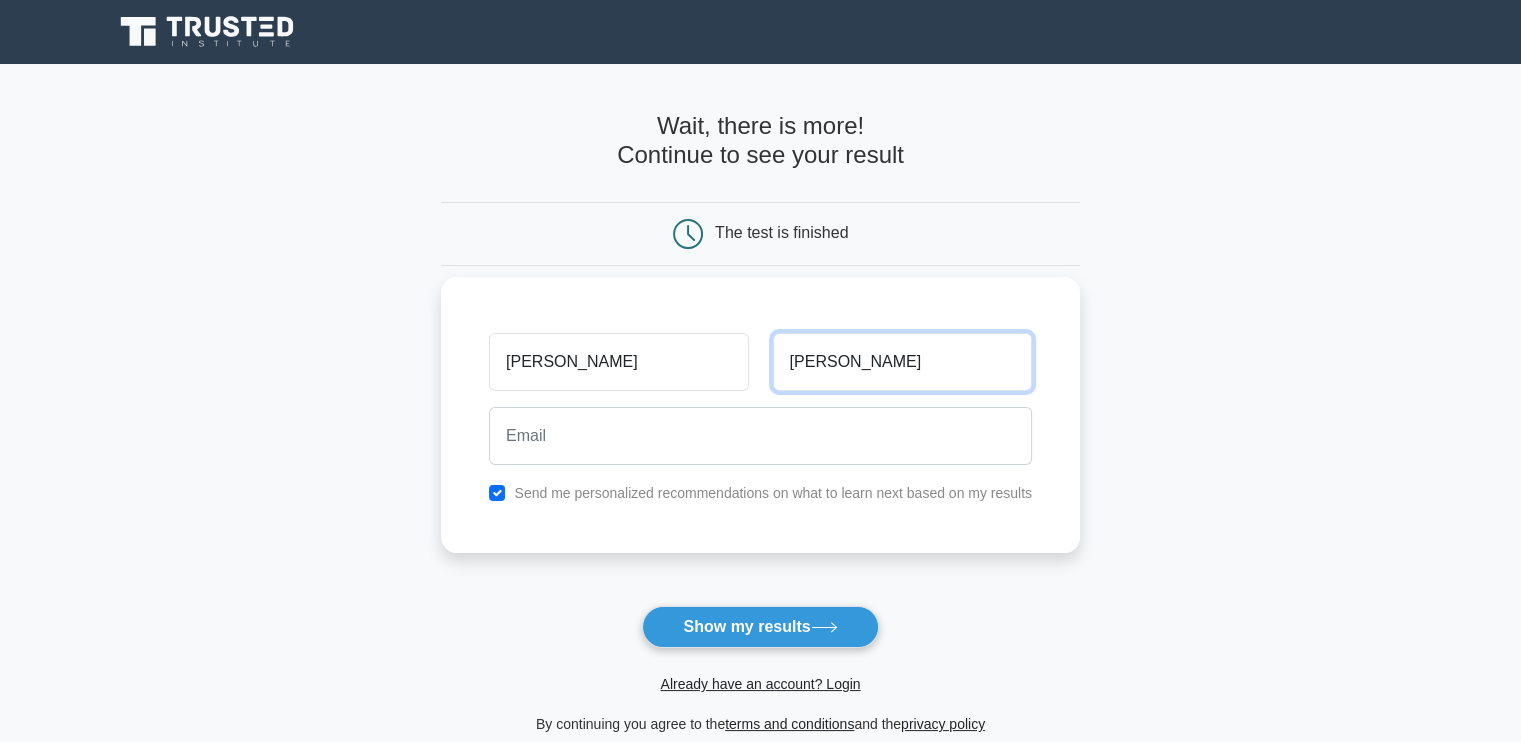 type on "Singh" 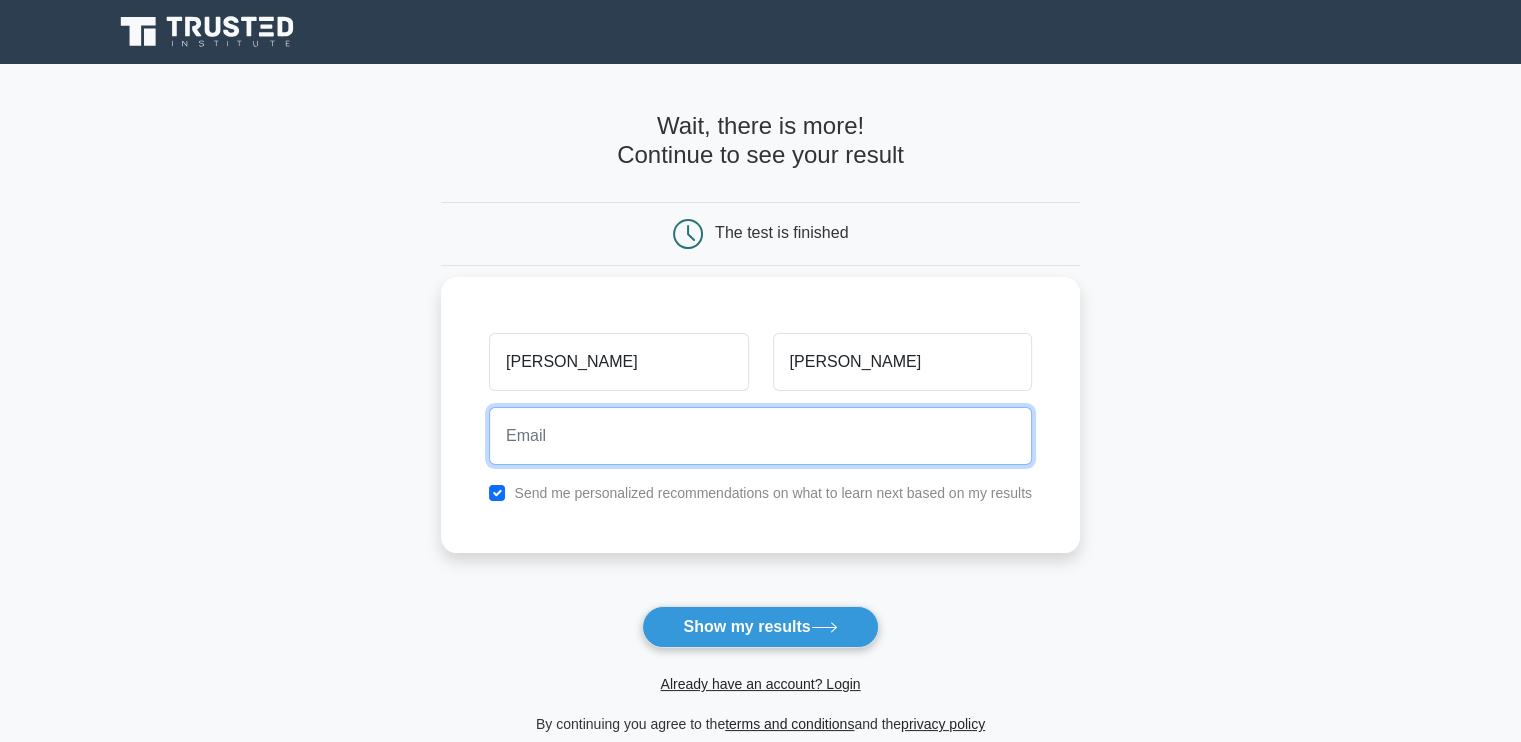 click at bounding box center [760, 436] 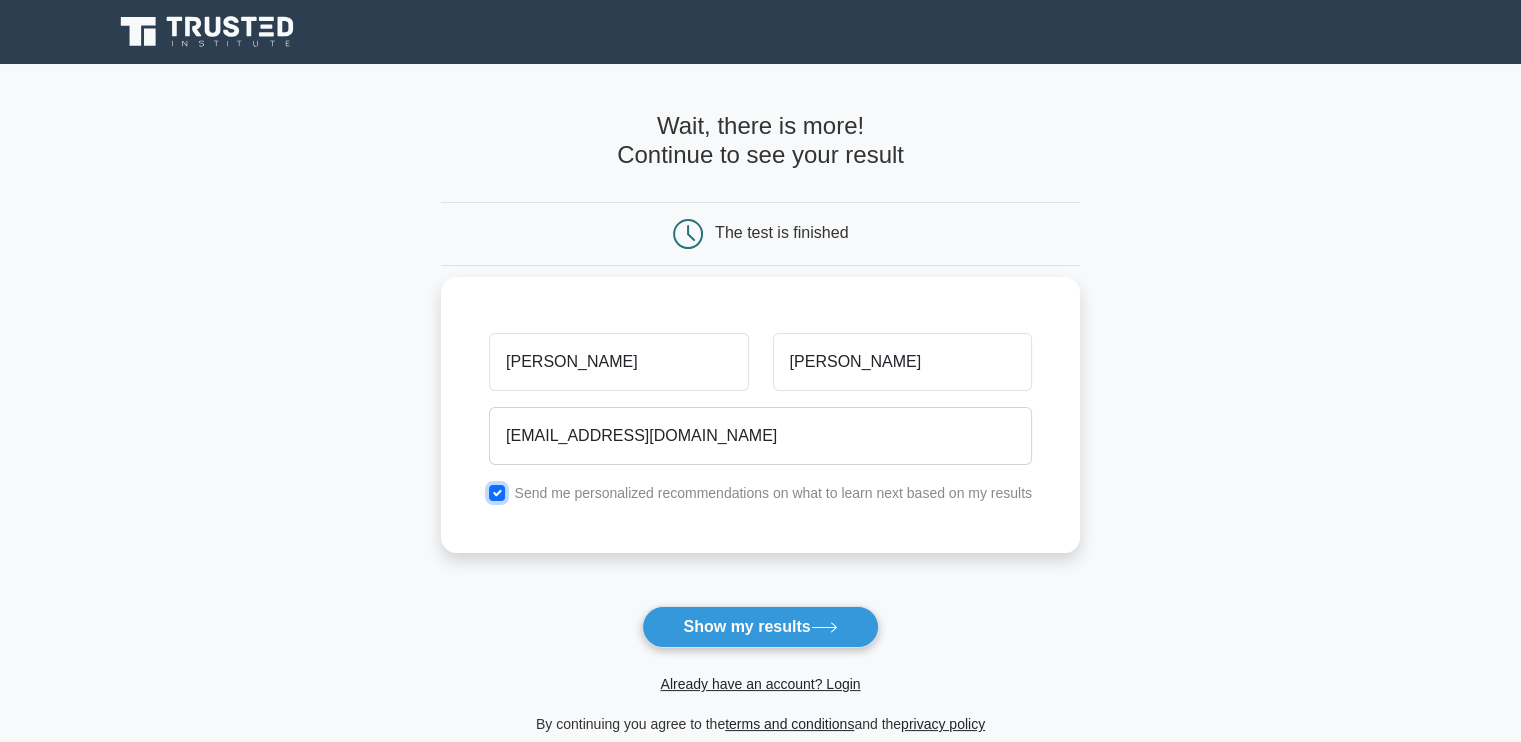 click at bounding box center (497, 493) 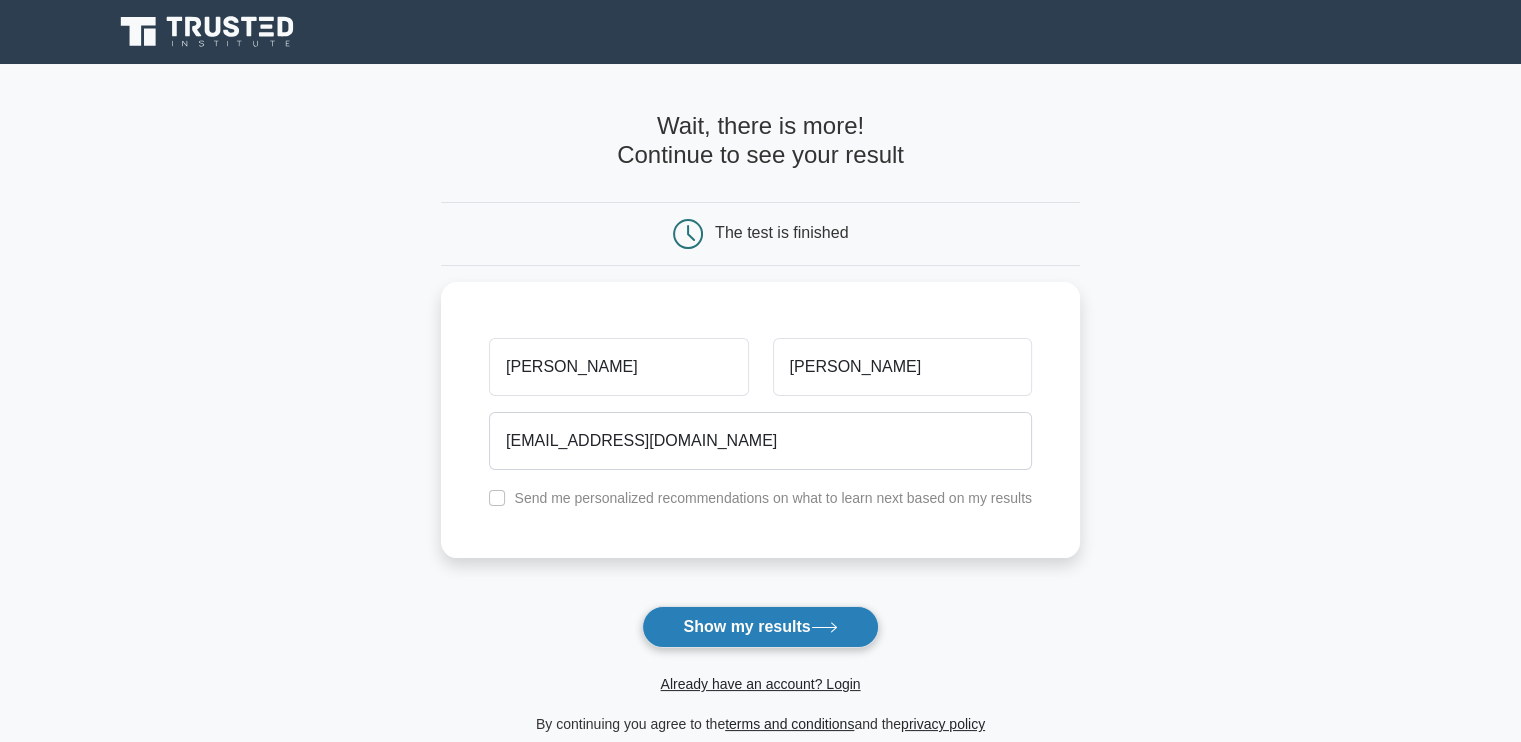 click on "Show my results" at bounding box center [760, 627] 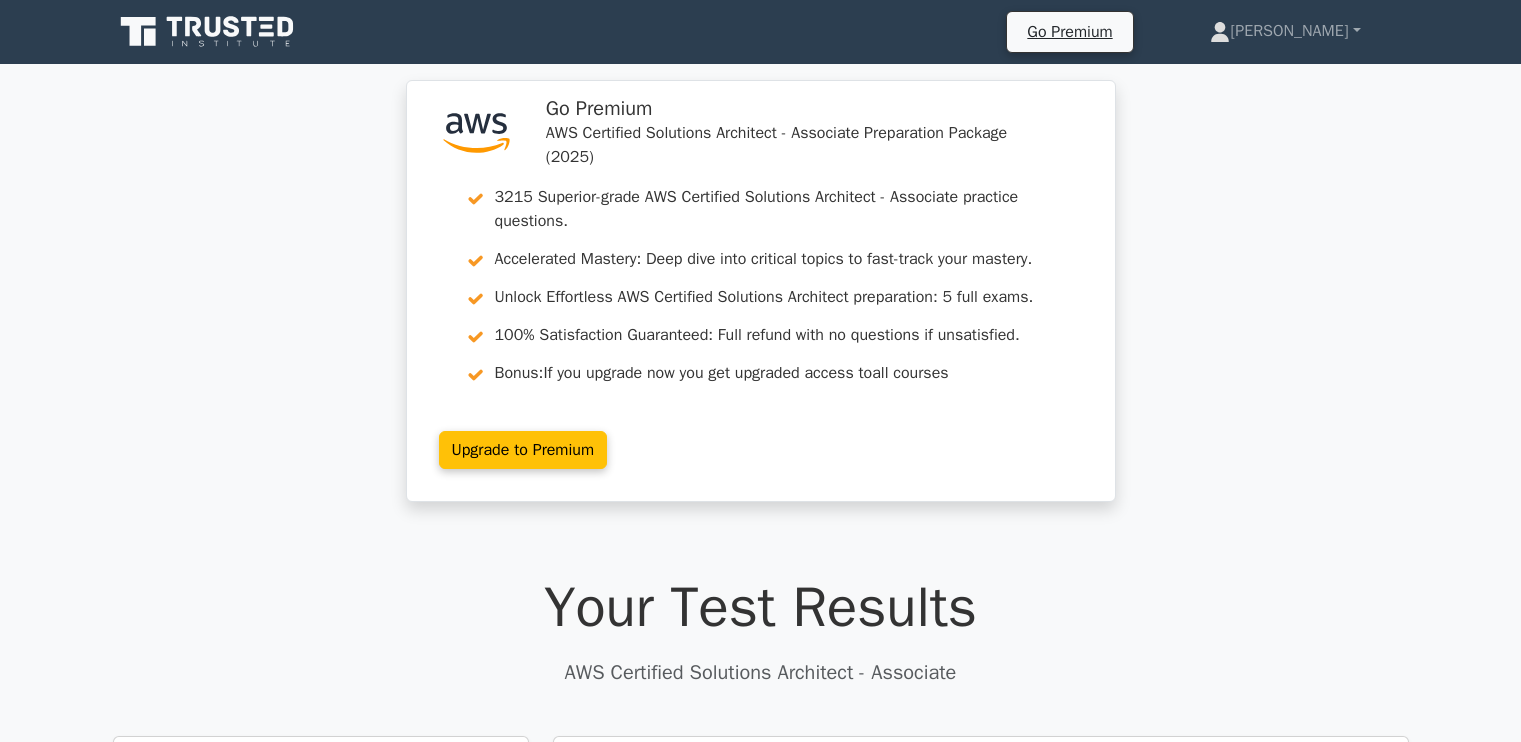 scroll, scrollTop: 0, scrollLeft: 0, axis: both 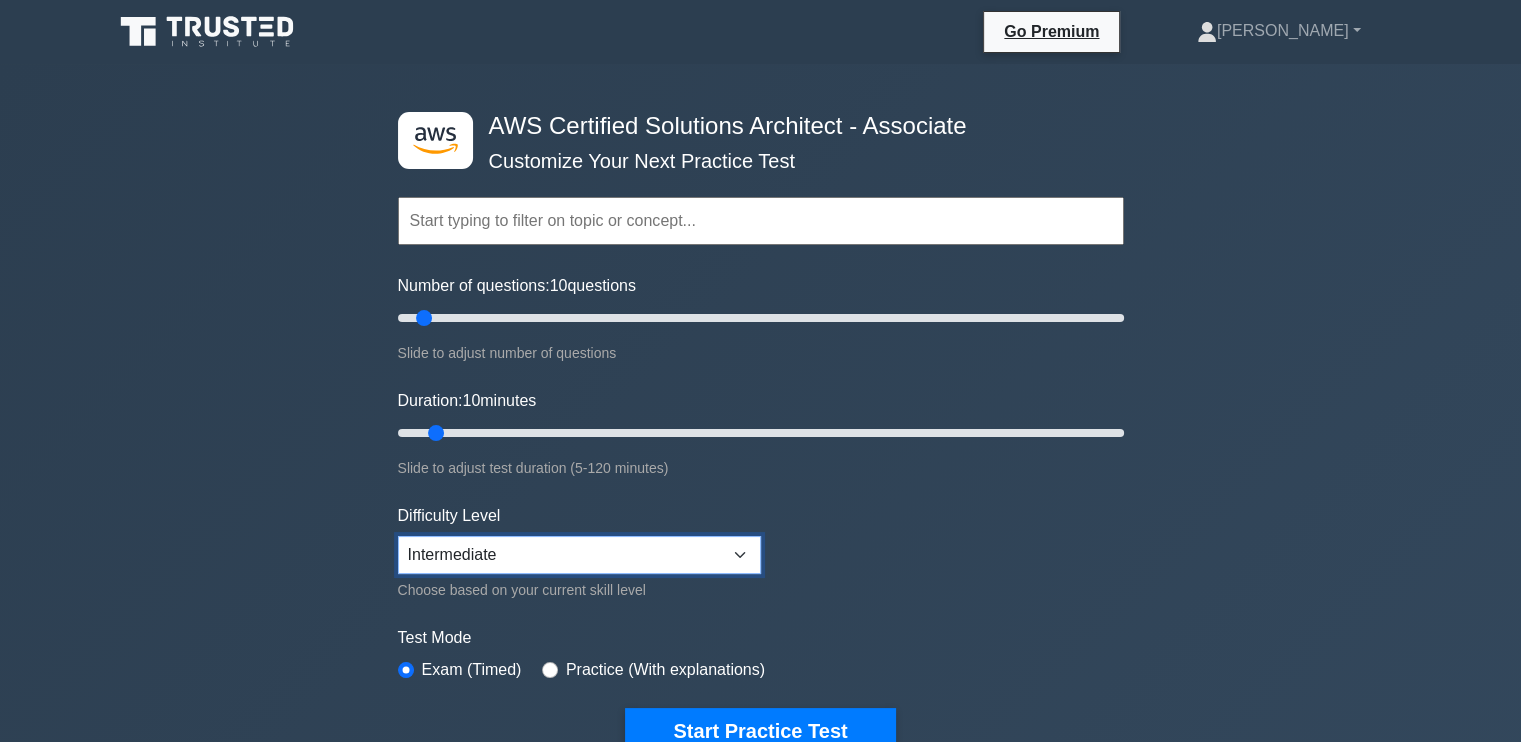 click on "Beginner
Intermediate
Expert" at bounding box center [579, 555] 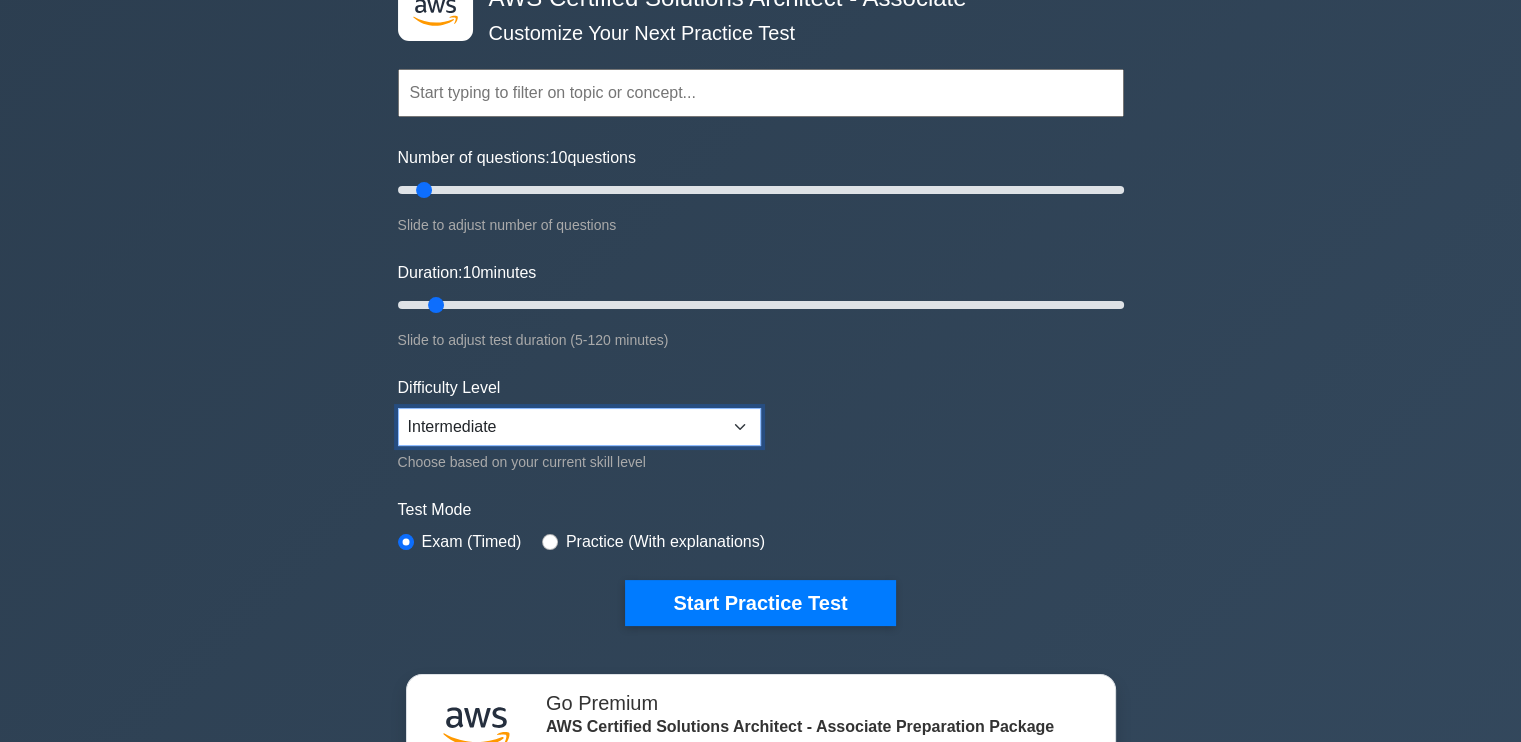 scroll, scrollTop: 136, scrollLeft: 0, axis: vertical 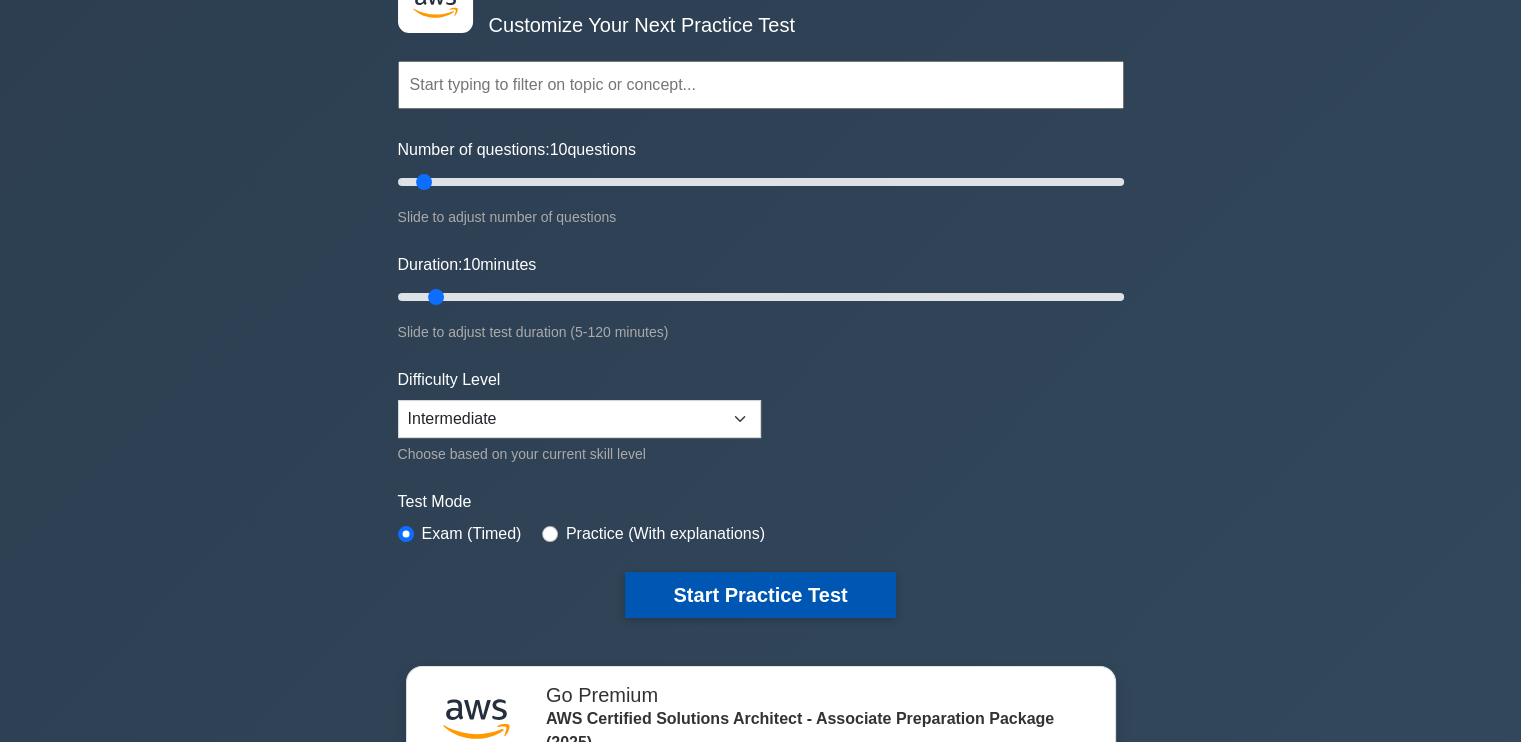 click on "Start Practice Test" at bounding box center (760, 595) 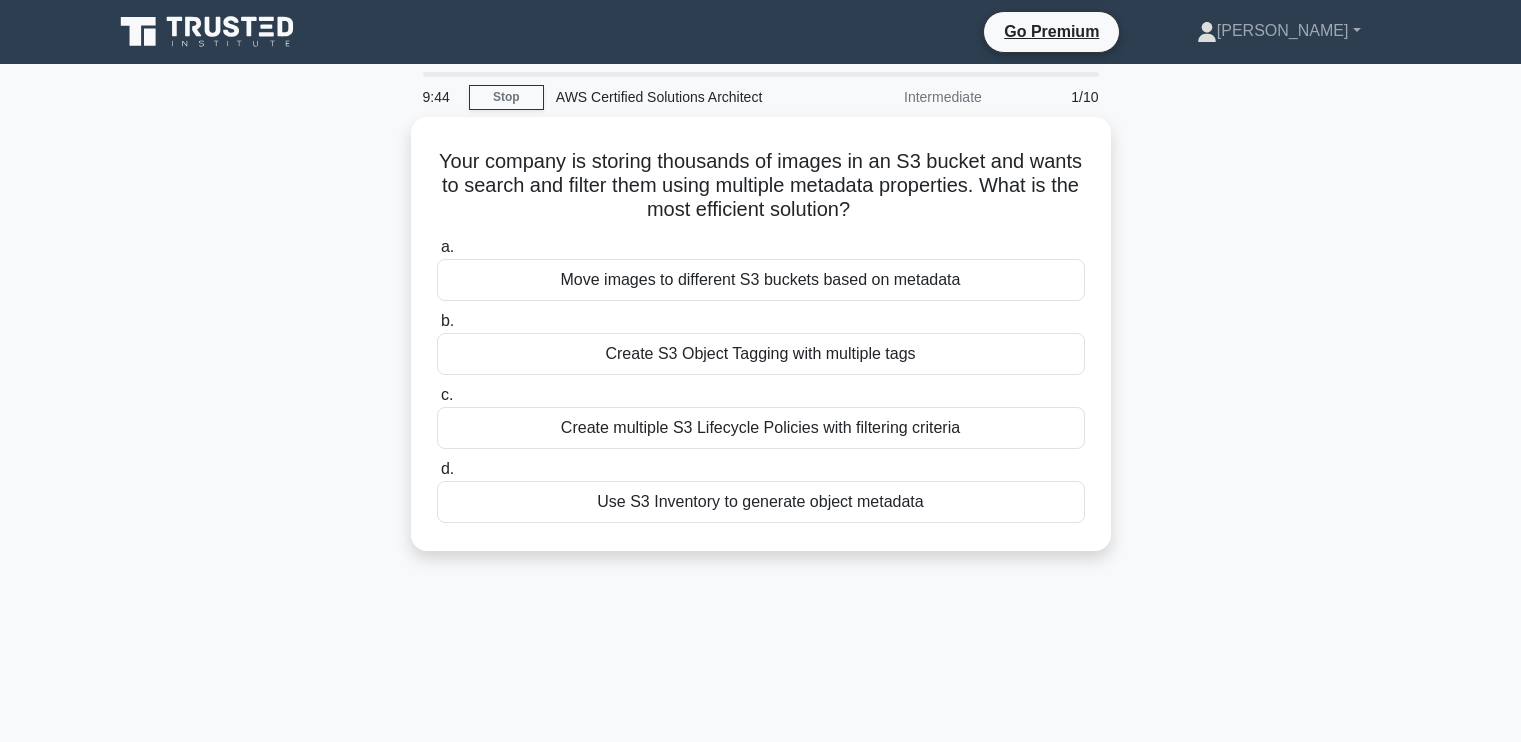 scroll, scrollTop: 0, scrollLeft: 0, axis: both 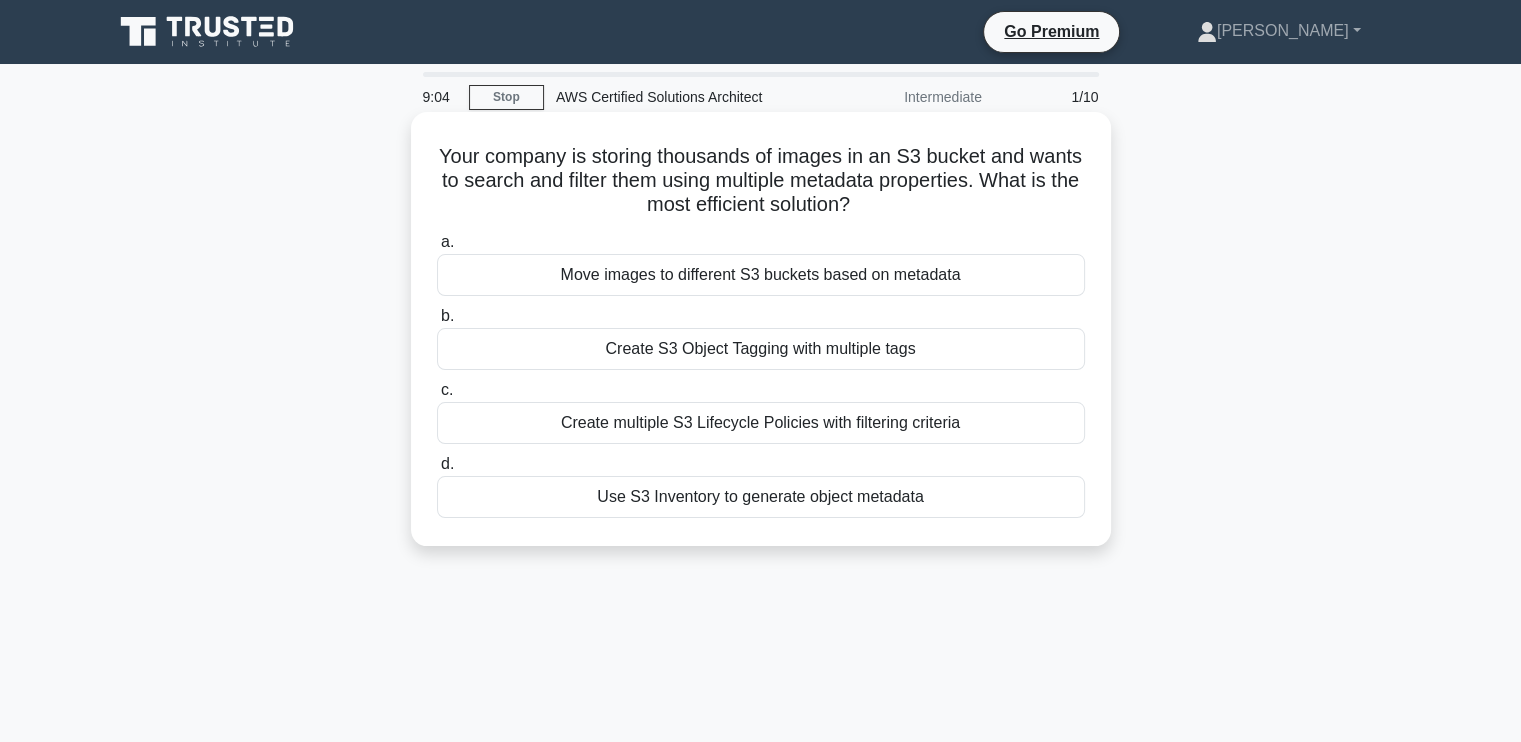 click on "Create S3 Object Tagging with multiple tags" at bounding box center [761, 349] 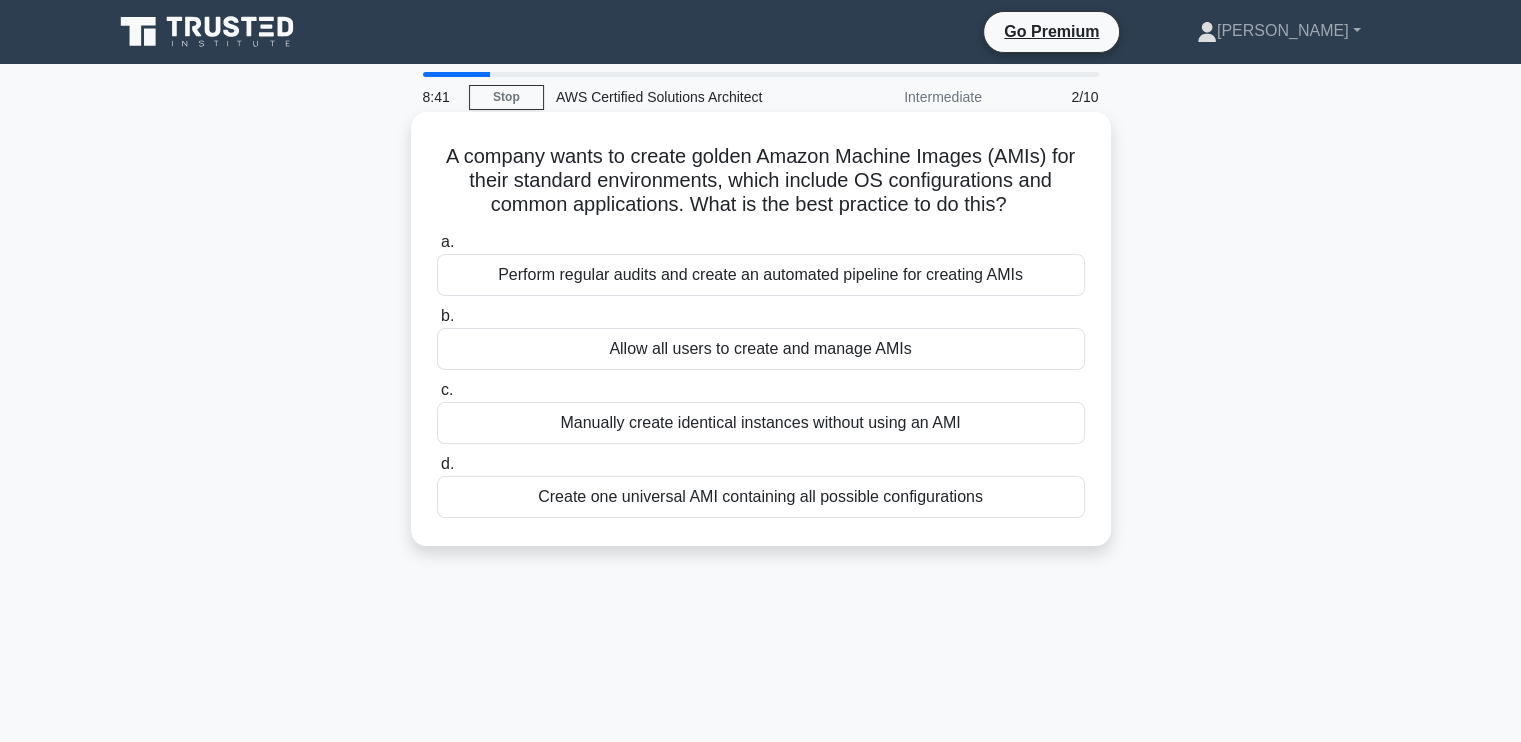 click on "Perform regular audits and create an automated pipeline for creating AMIs" at bounding box center (761, 275) 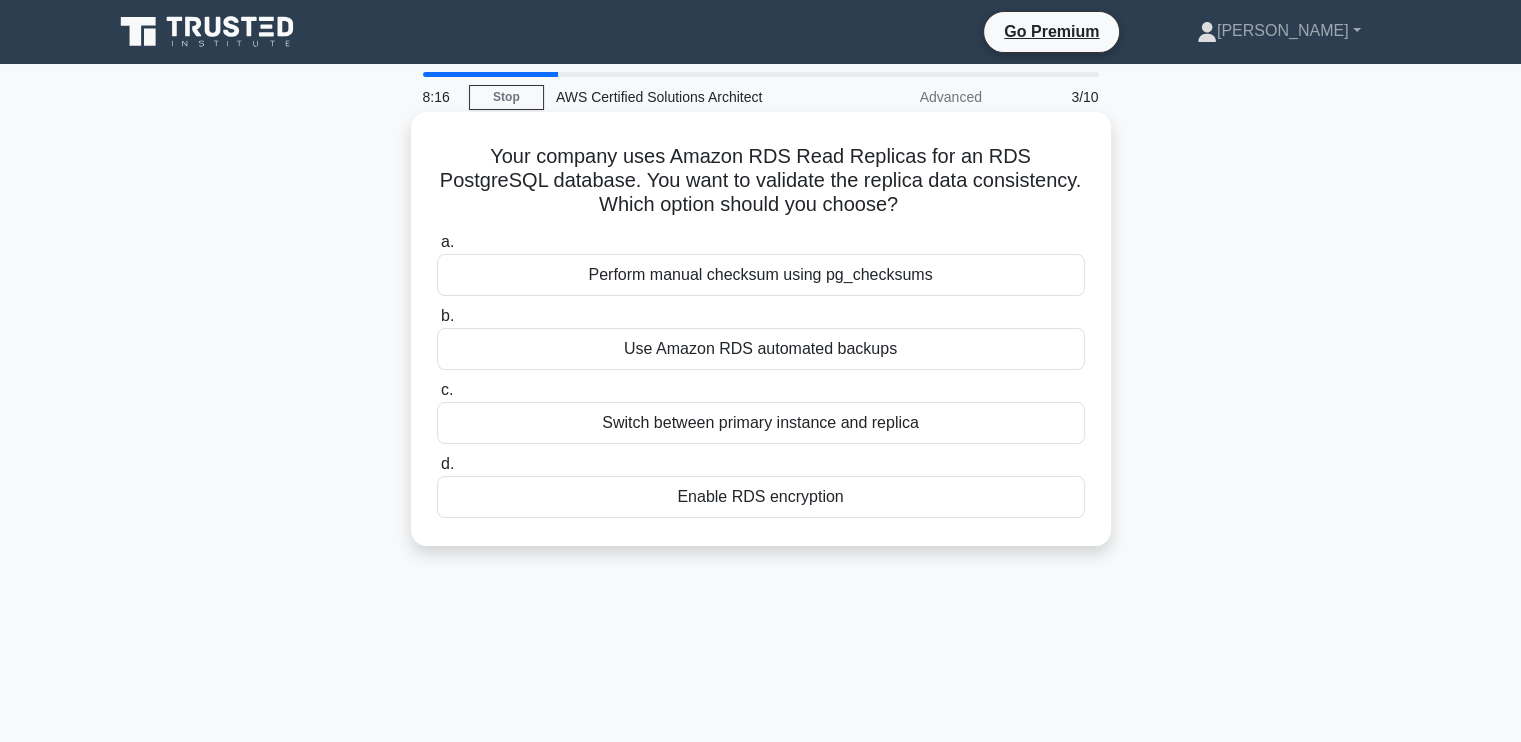 click on "Enable RDS encryption" at bounding box center [761, 497] 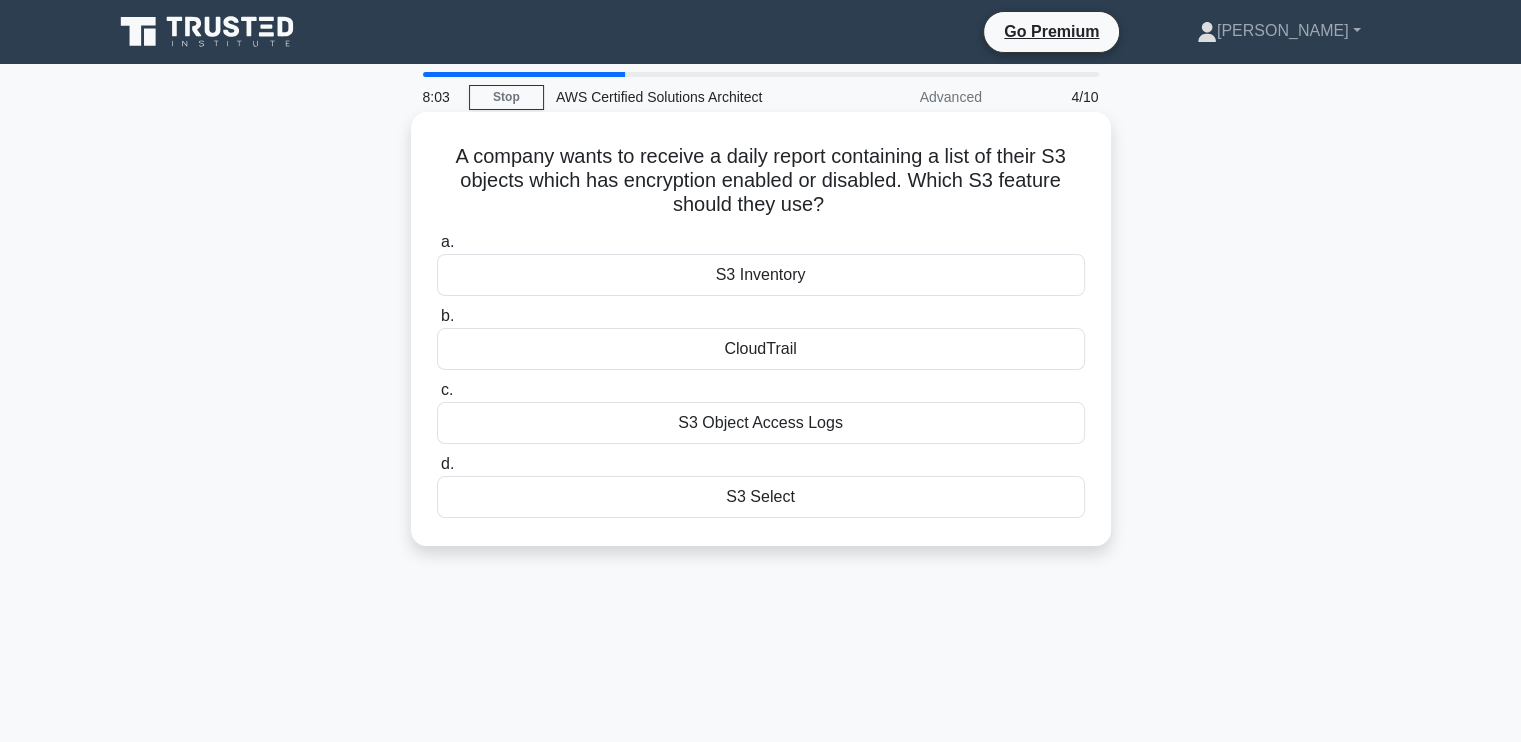 click on "S3 Object Access Logs" at bounding box center [761, 423] 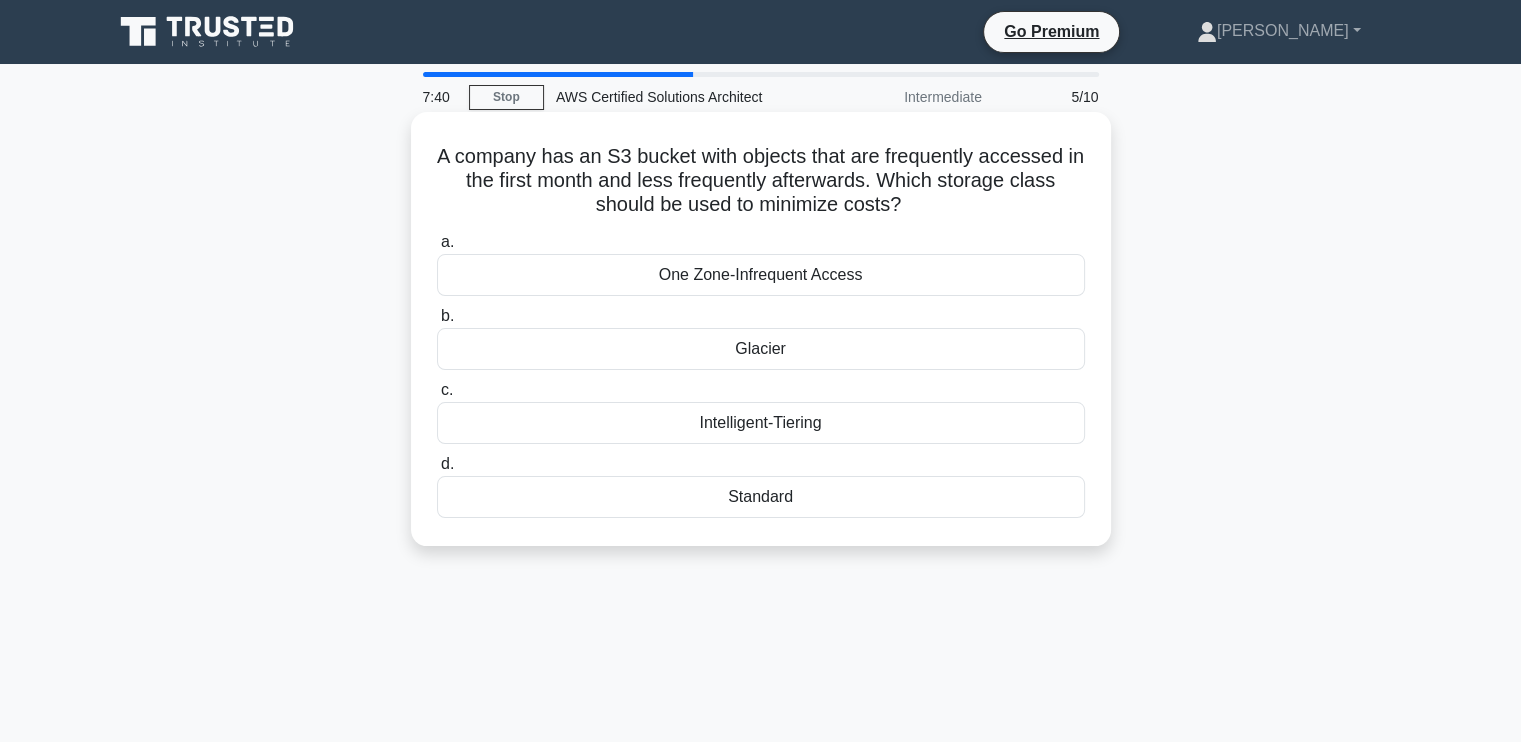 click on "Intelligent-Tiering" at bounding box center (761, 423) 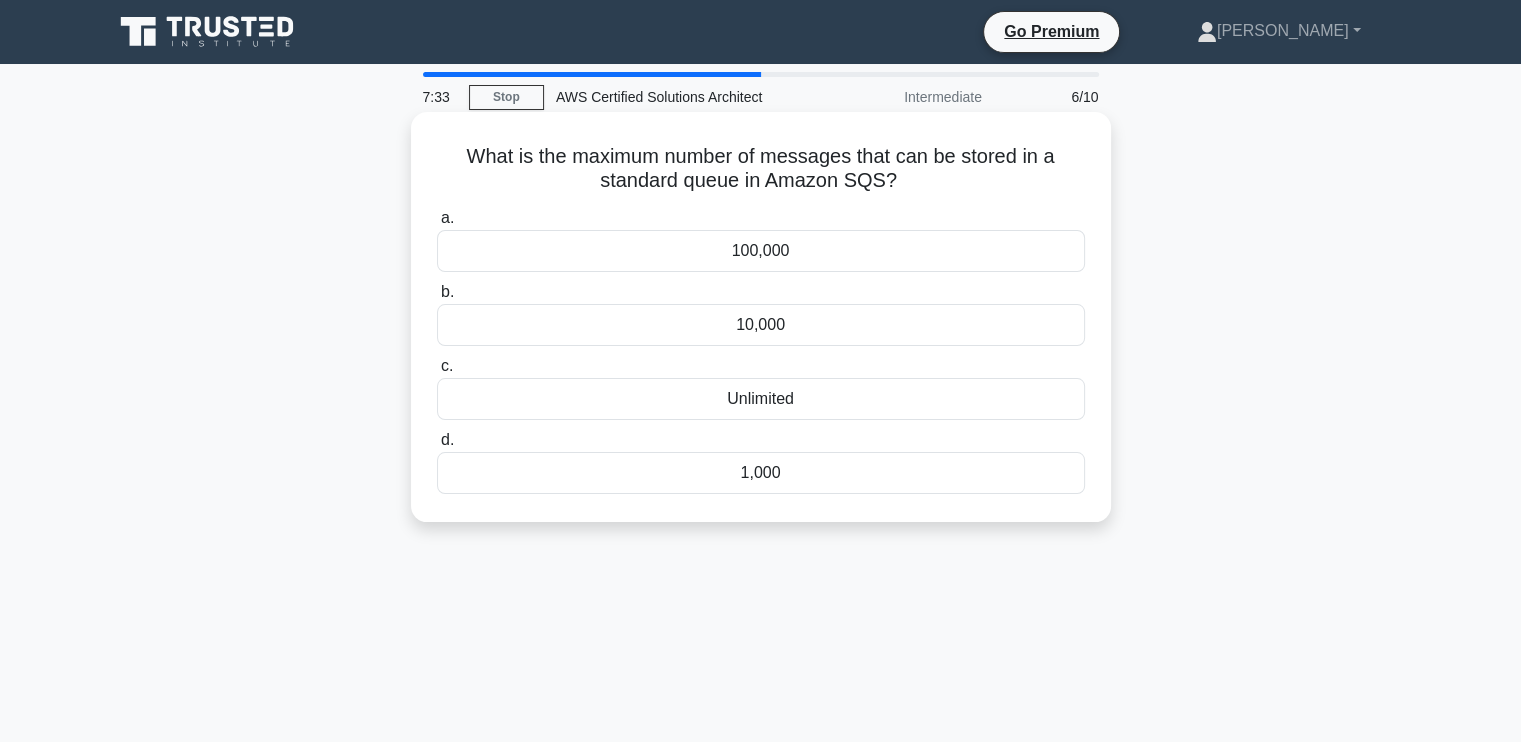 click on "100,000" at bounding box center (761, 251) 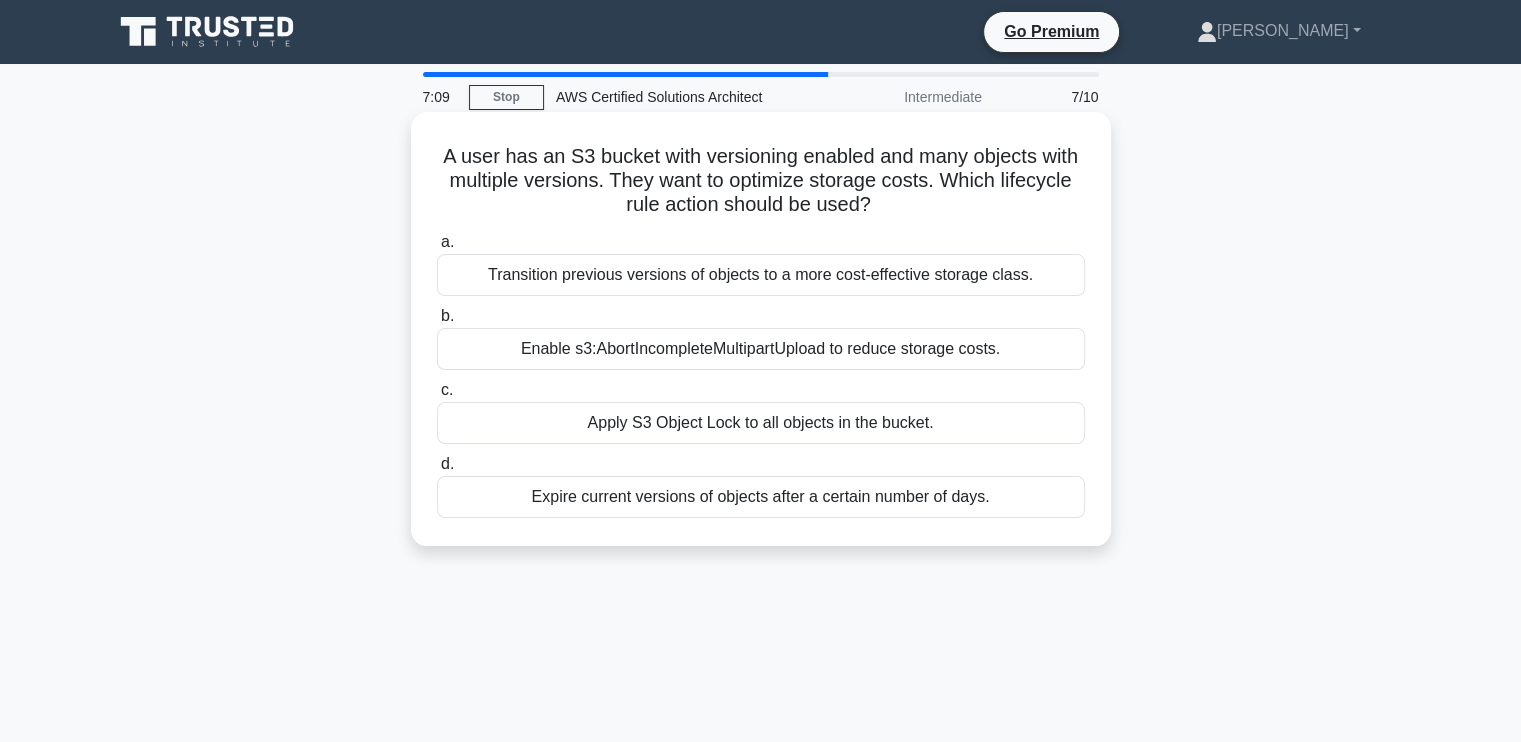 click on "Transition previous versions of objects to a more cost-effective storage class." at bounding box center (761, 275) 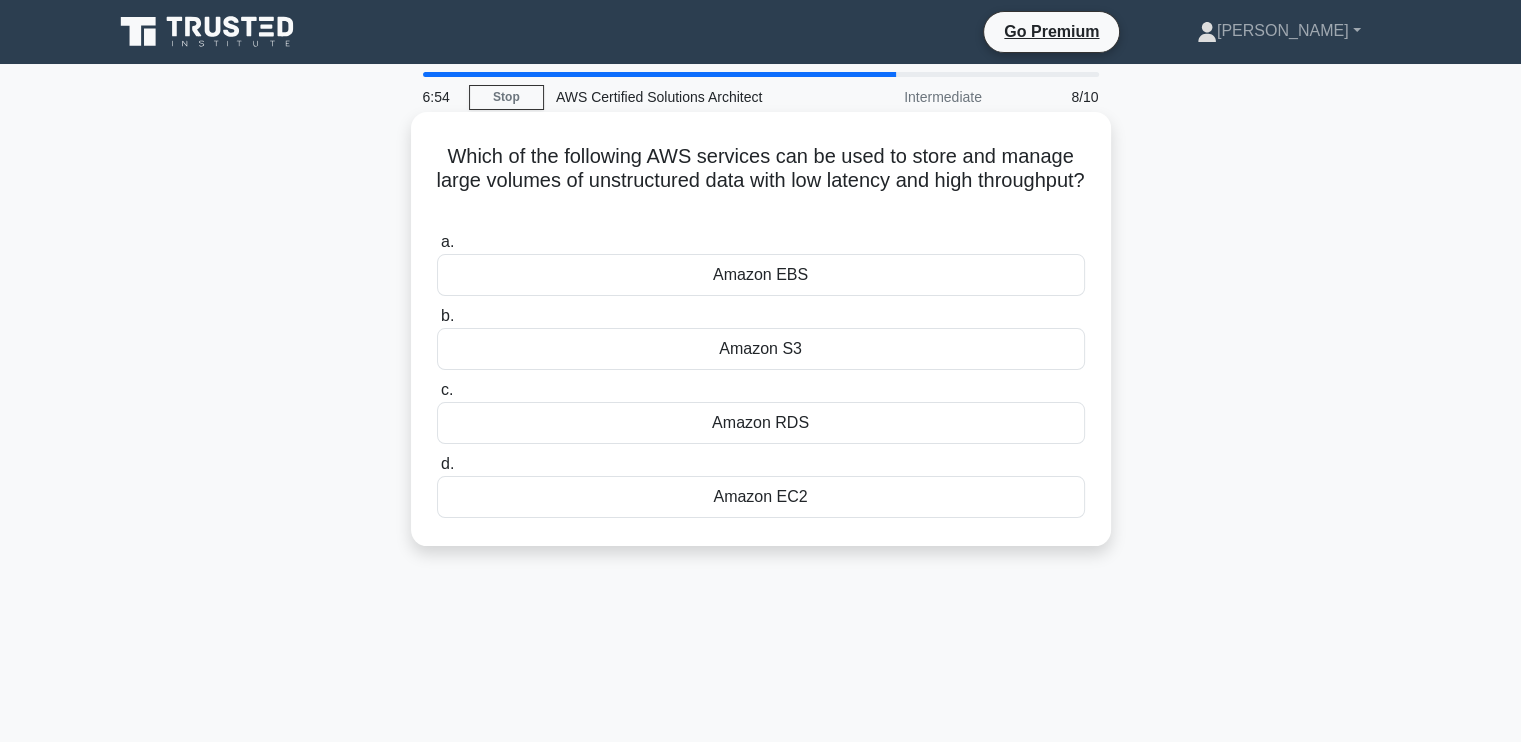 click on "Amazon S3" at bounding box center [761, 349] 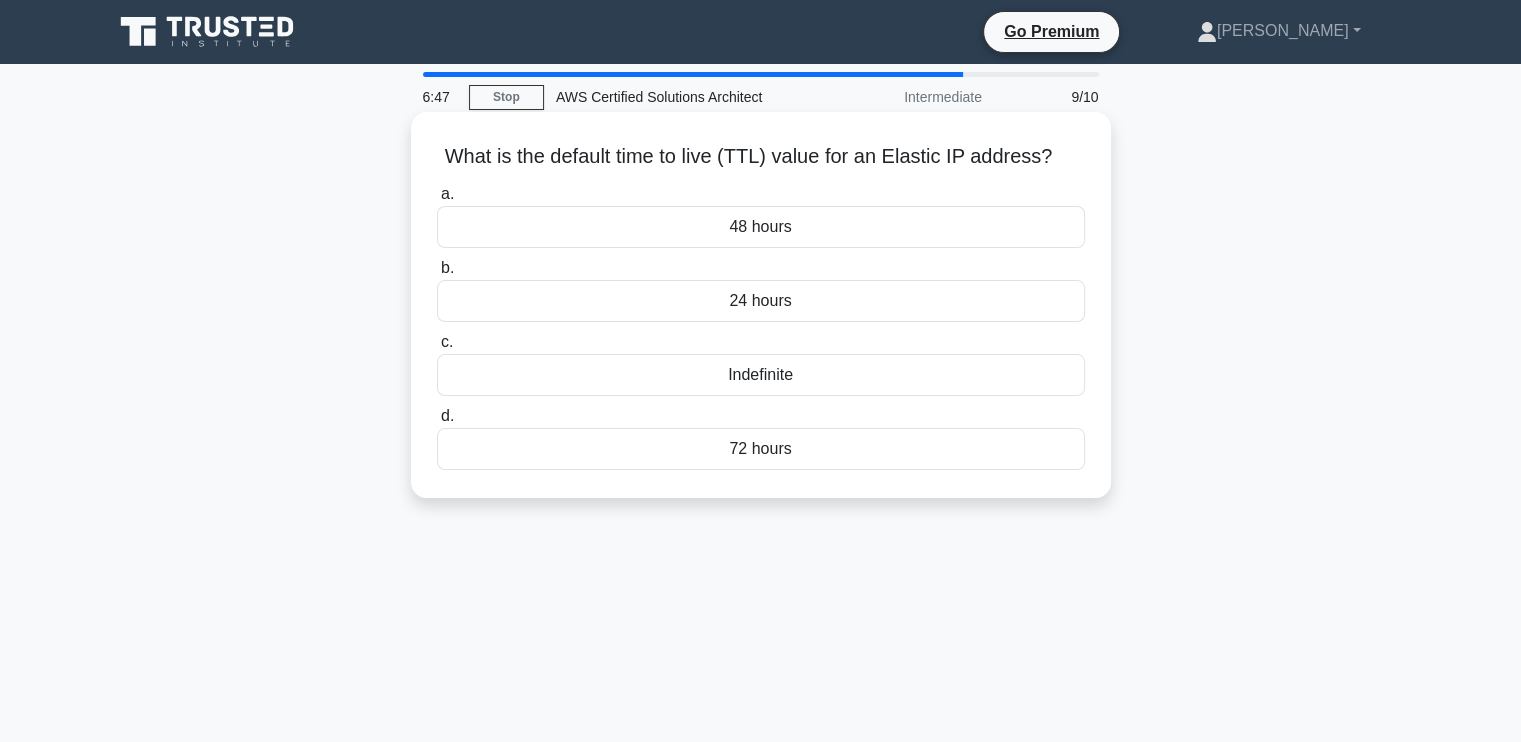 click on "Indefinite" at bounding box center (761, 375) 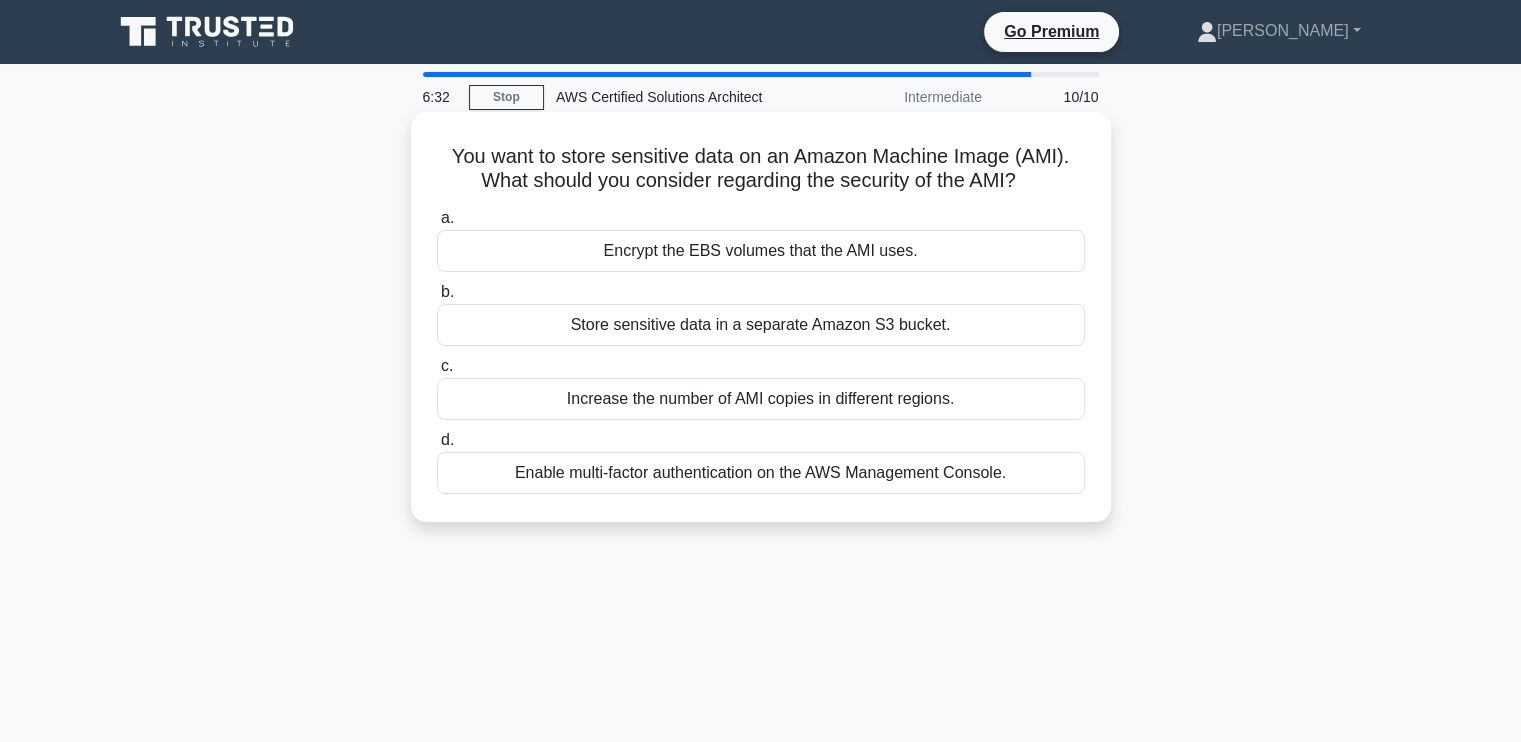 click on "Encrypt the EBS volumes that the AMI uses." at bounding box center [761, 251] 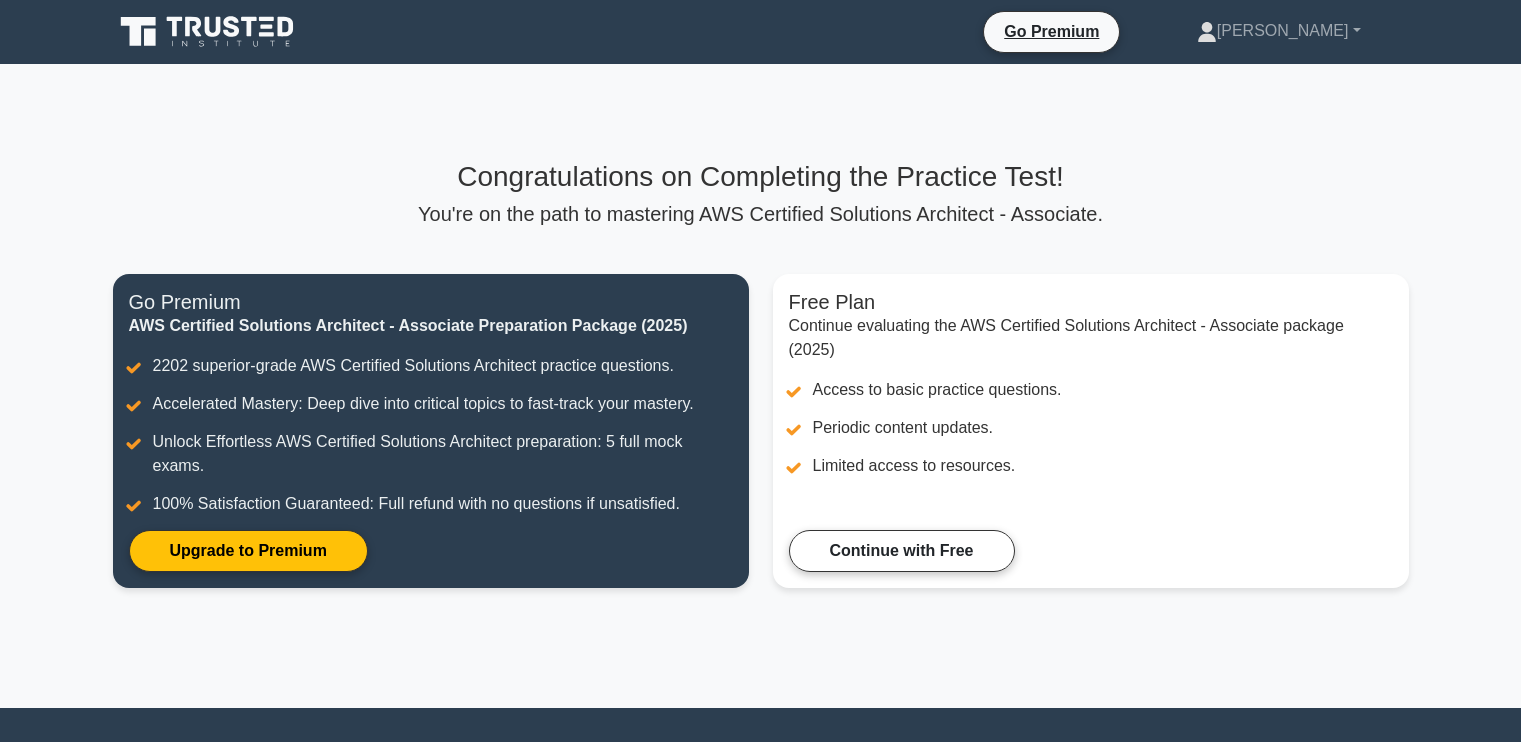 scroll, scrollTop: 0, scrollLeft: 0, axis: both 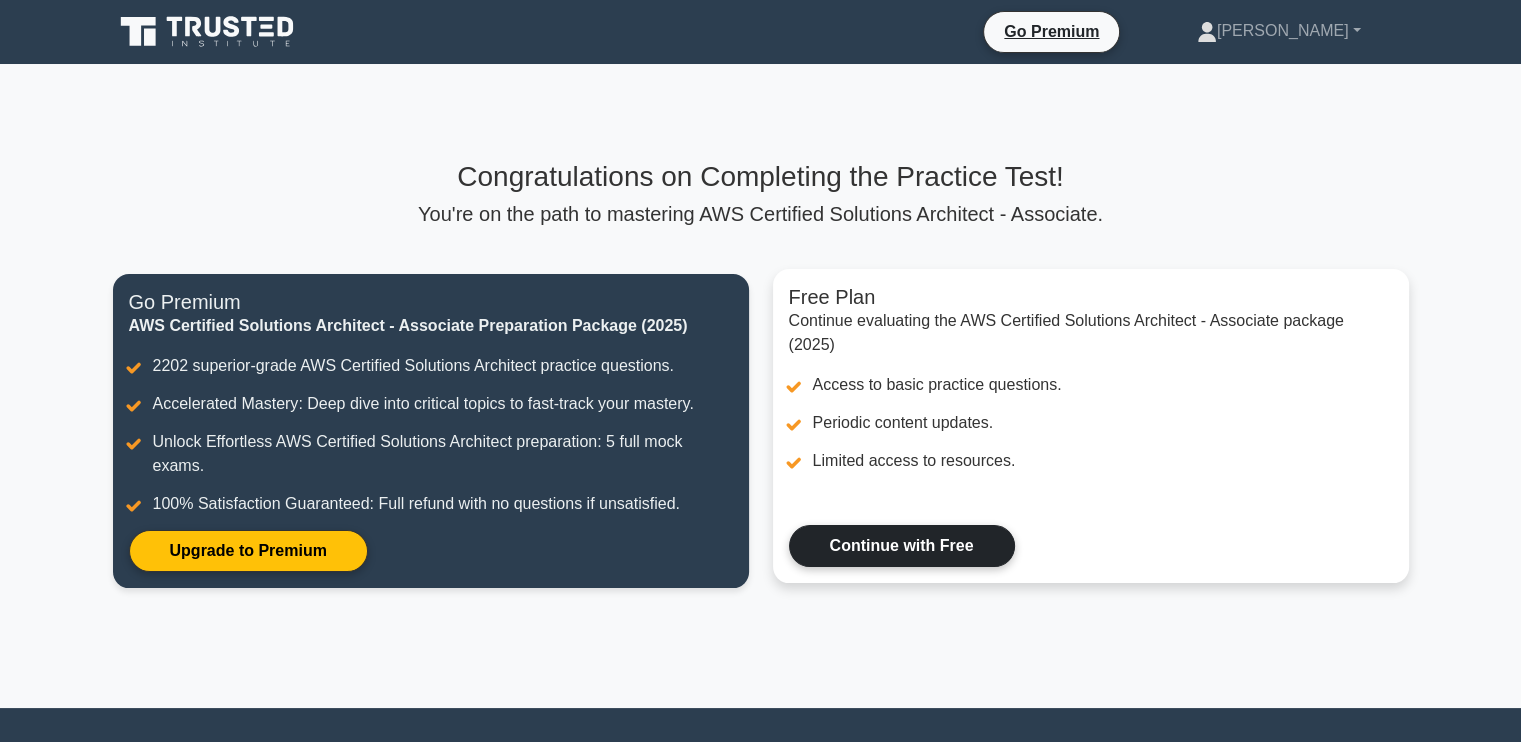 click on "Continue with Free" at bounding box center (902, 546) 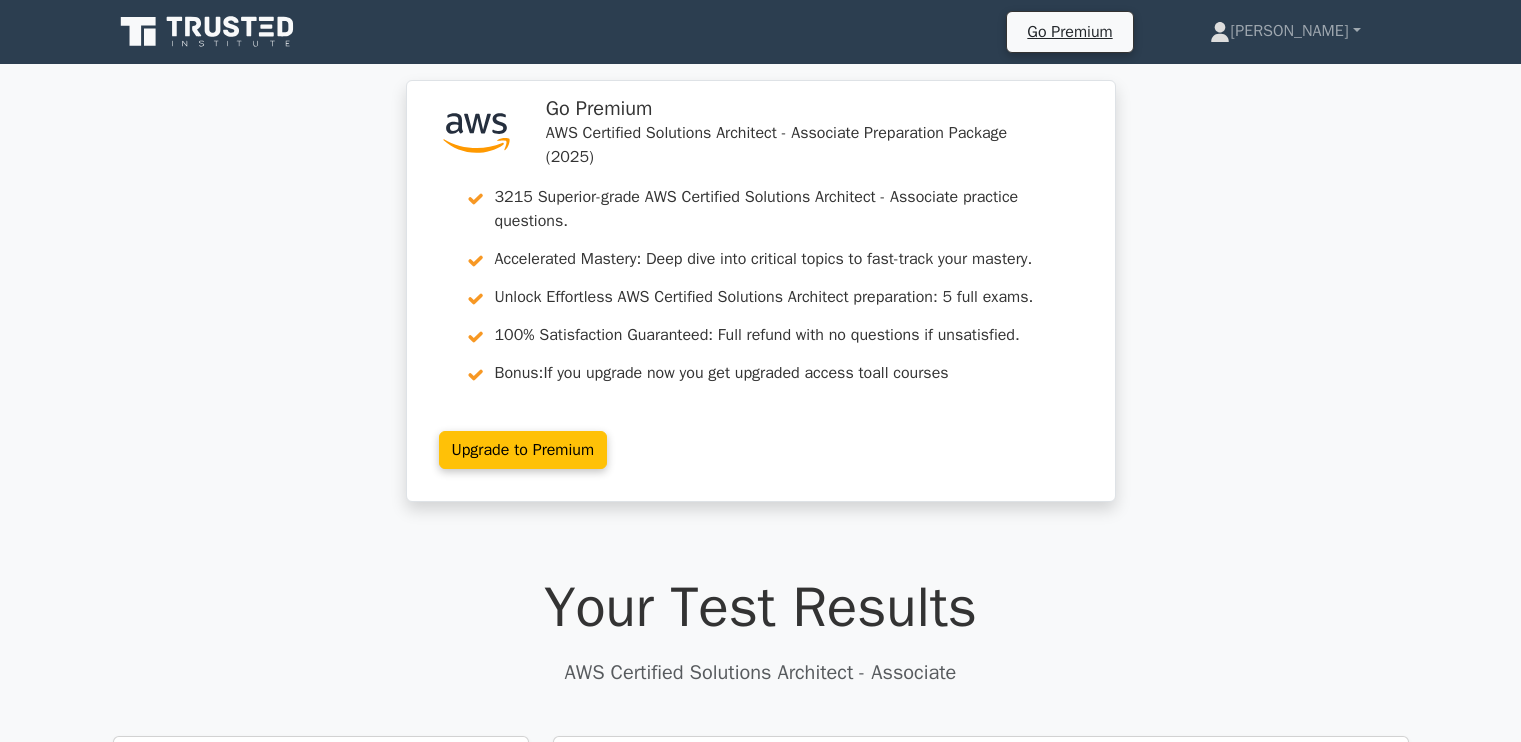 scroll, scrollTop: 0, scrollLeft: 0, axis: both 